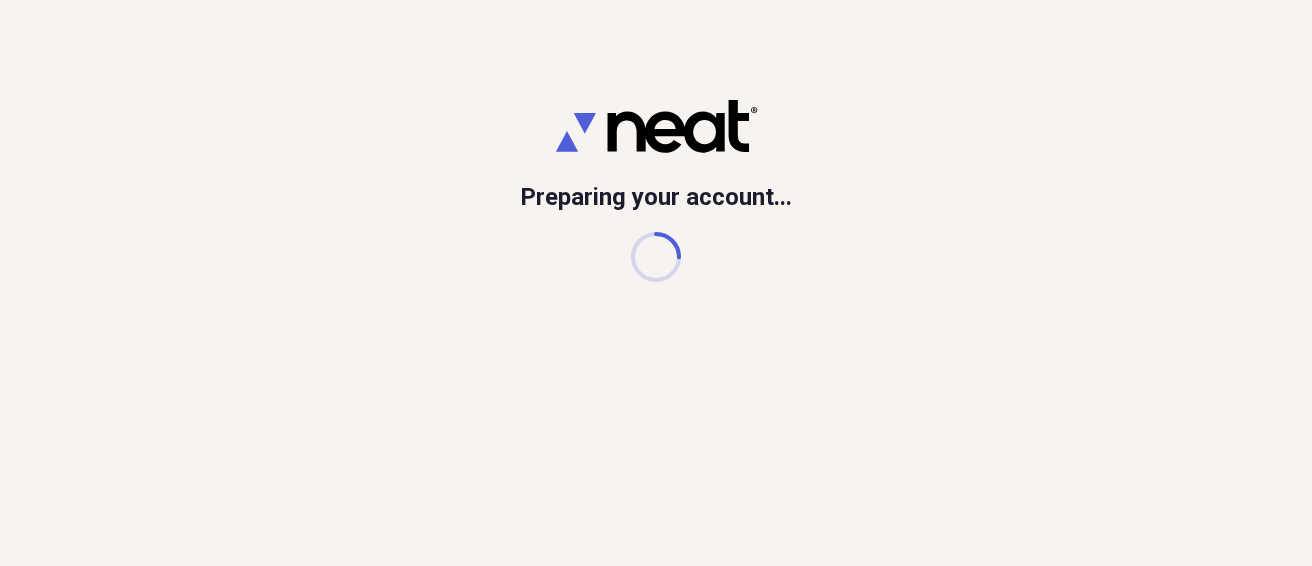 scroll, scrollTop: 0, scrollLeft: 0, axis: both 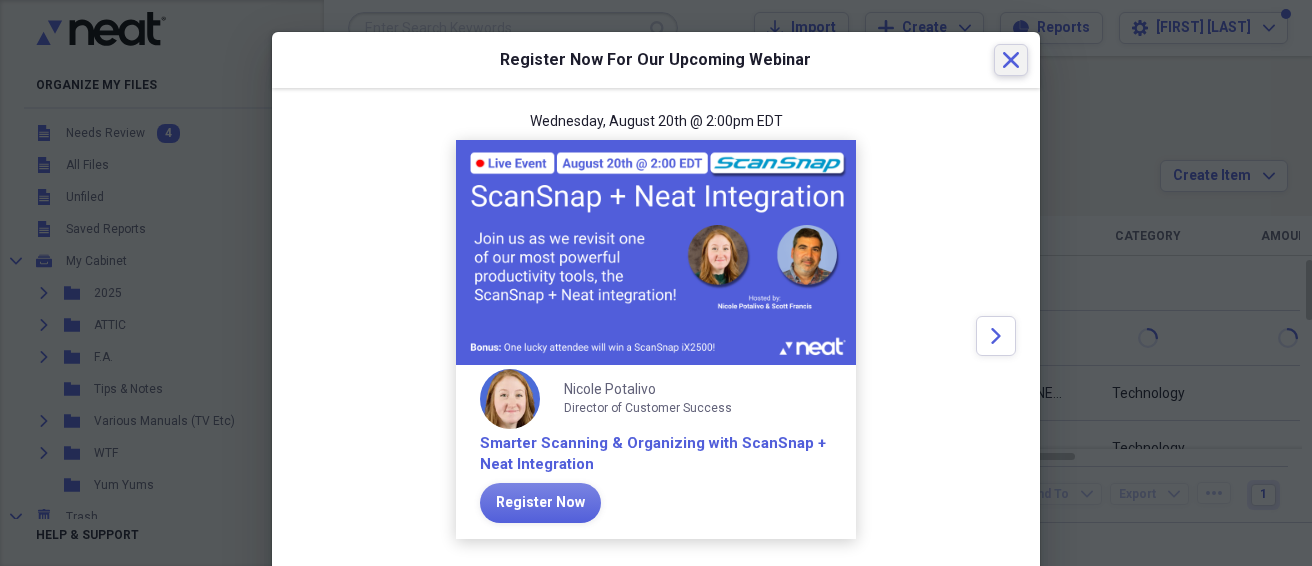 click 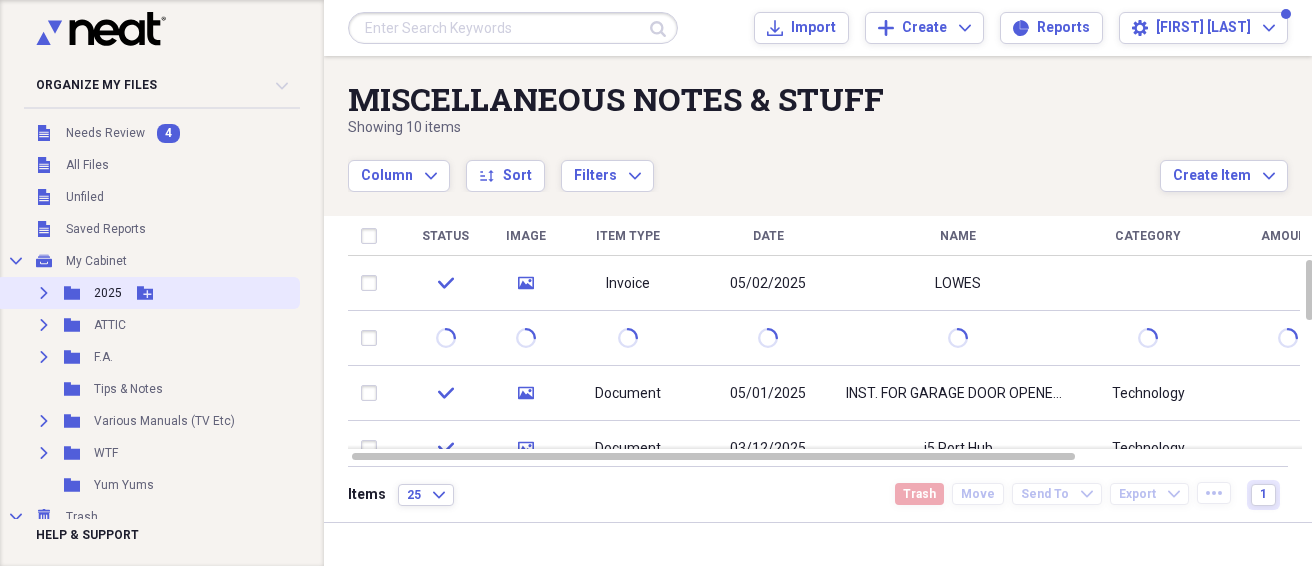 drag, startPoint x: 38, startPoint y: 297, endPoint x: 55, endPoint y: 292, distance: 17.720045 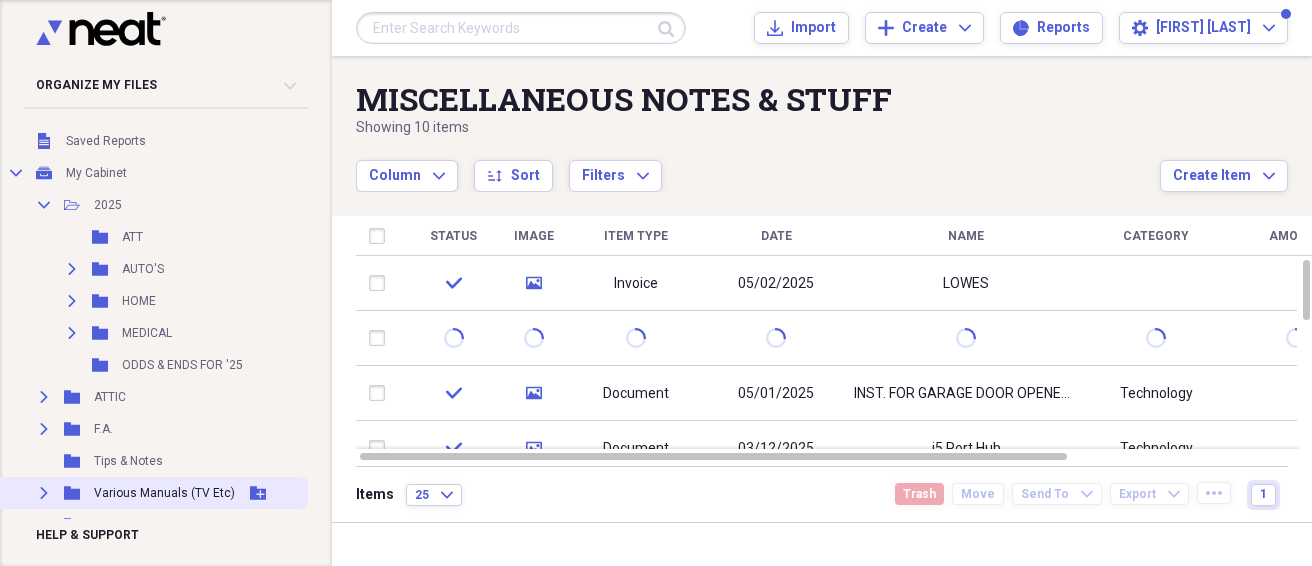 scroll, scrollTop: 172, scrollLeft: 0, axis: vertical 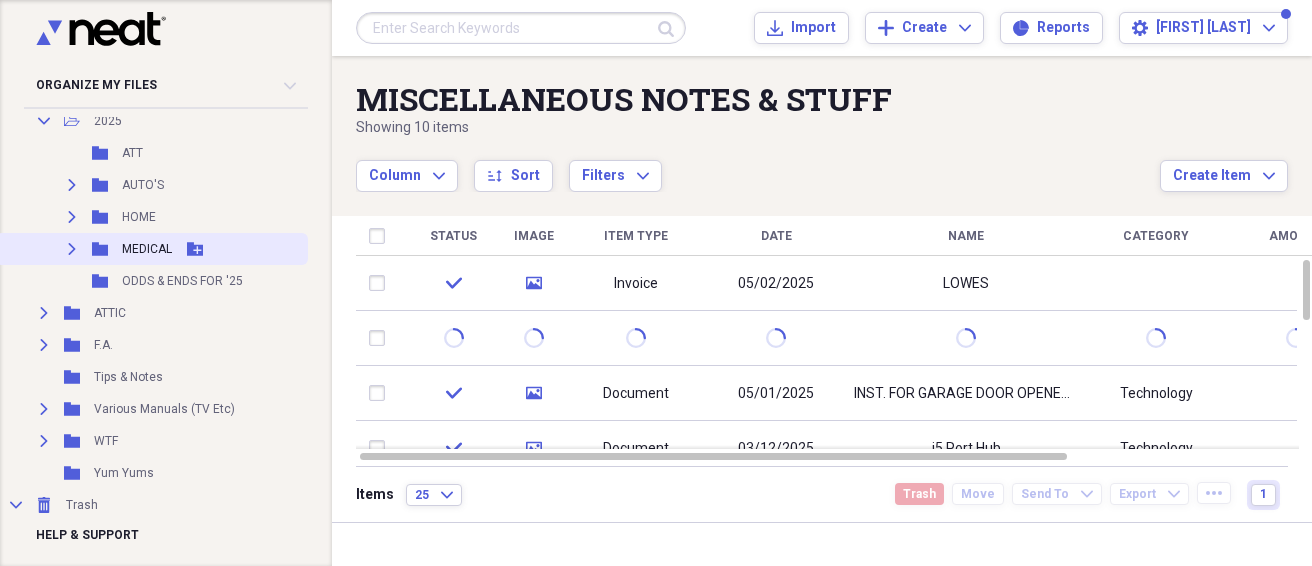 click on "Expand" 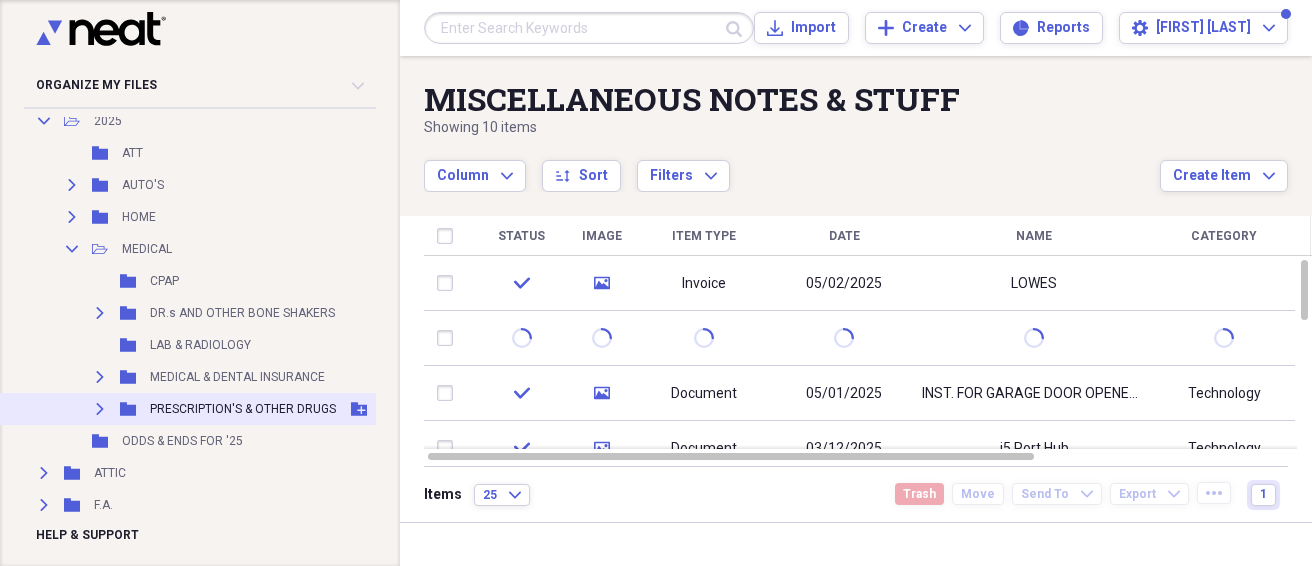 click 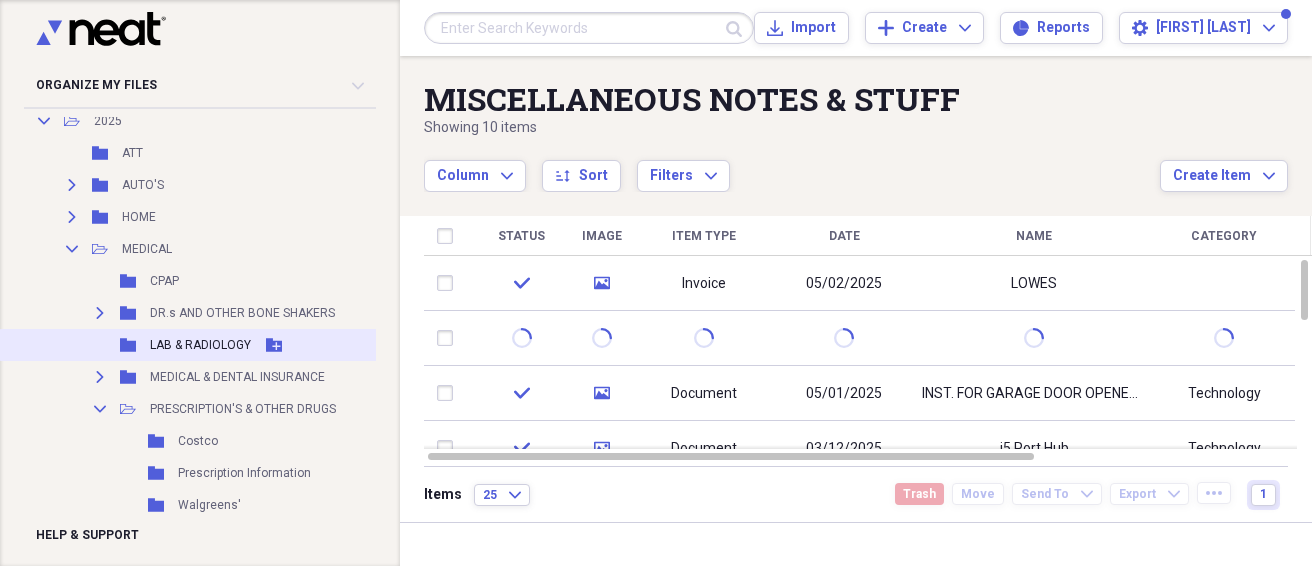 scroll, scrollTop: 344, scrollLeft: 0, axis: vertical 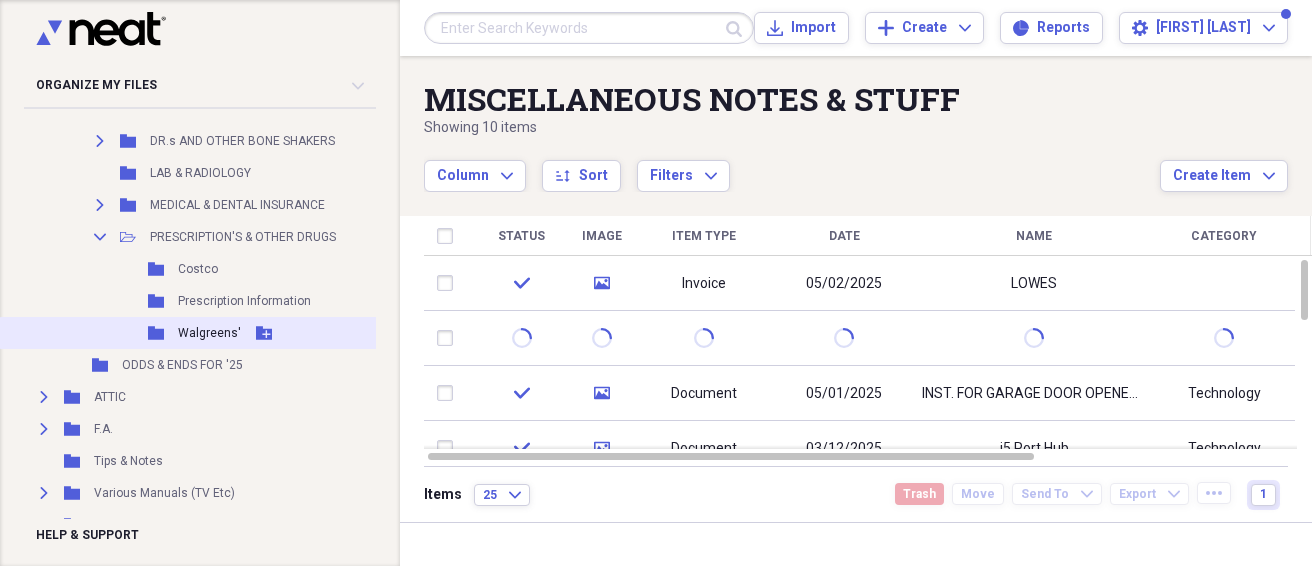 click on "Walgreens'" at bounding box center [209, 333] 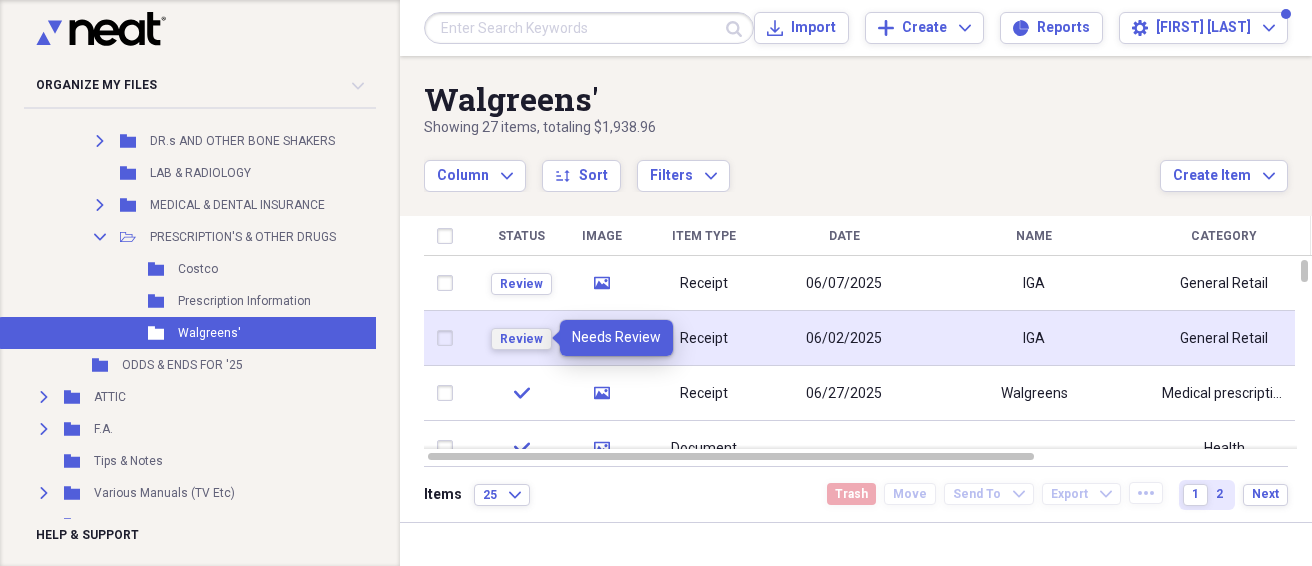 click on "Review" at bounding box center (521, 339) 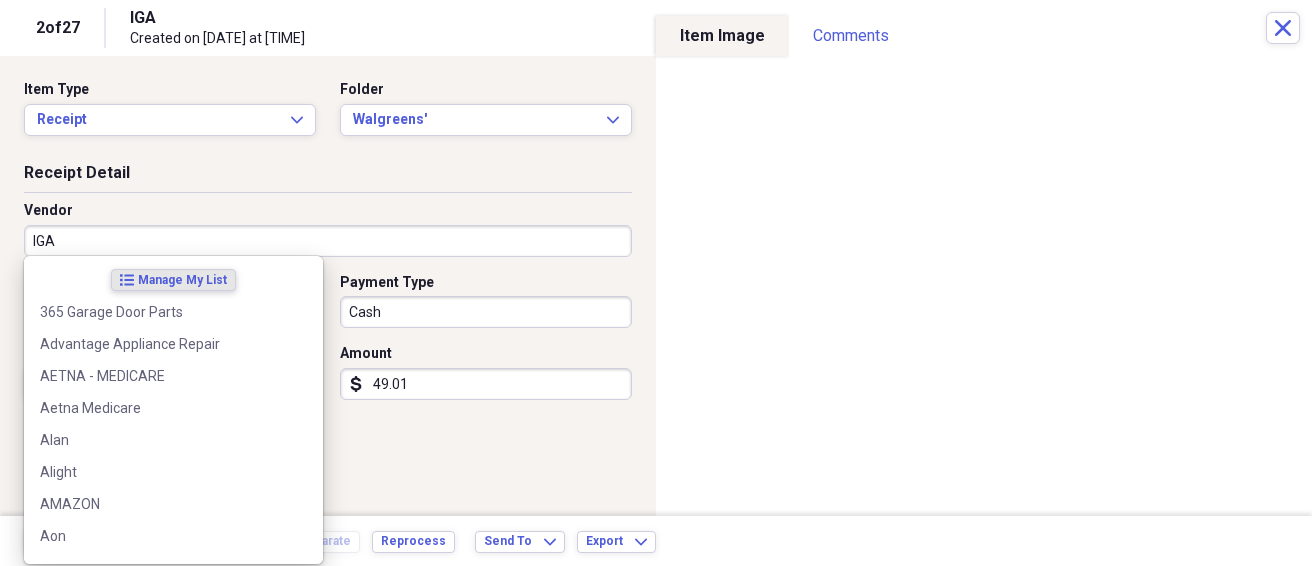 click on "IGA" at bounding box center [328, 241] 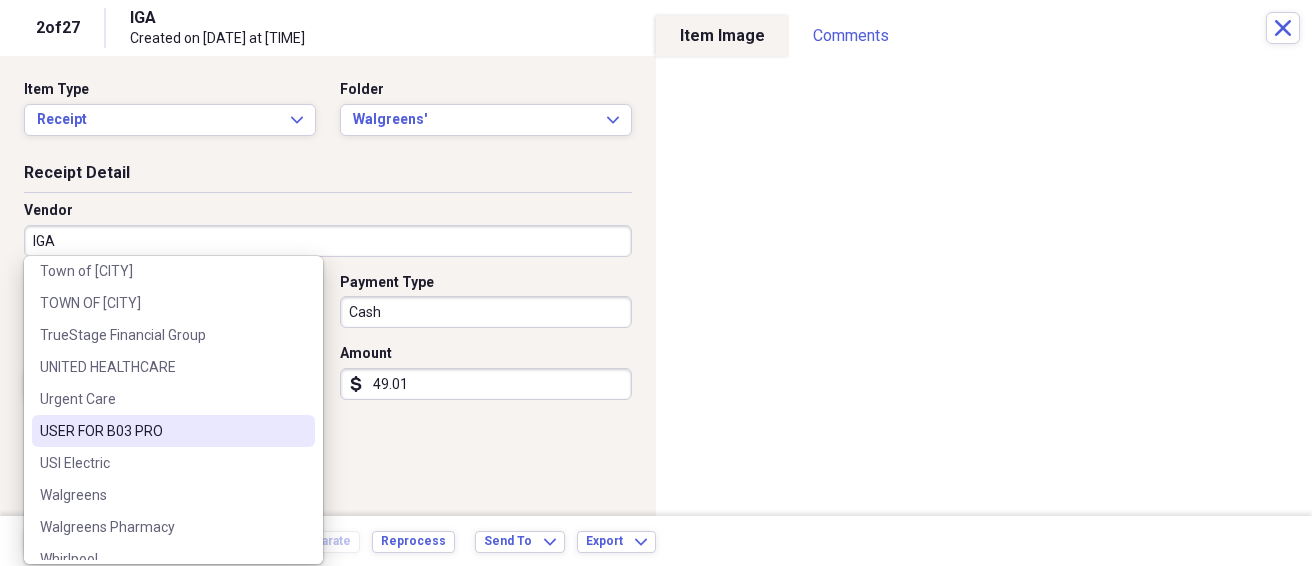 scroll, scrollTop: 2907, scrollLeft: 0, axis: vertical 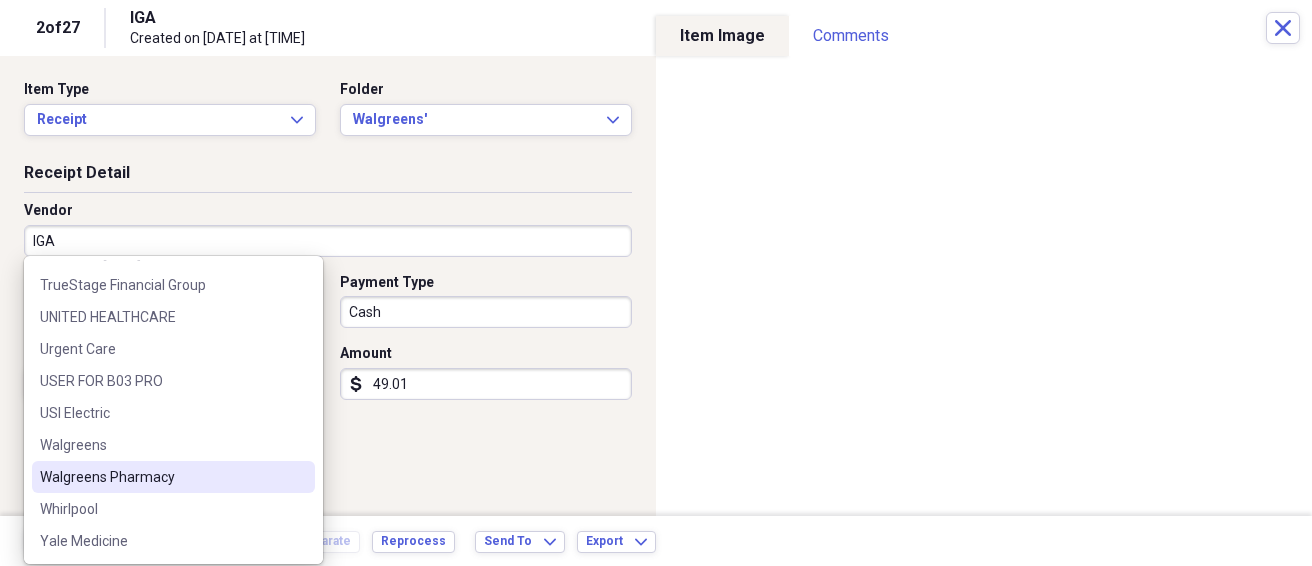click on "Walgreens Pharmacy" at bounding box center [161, 477] 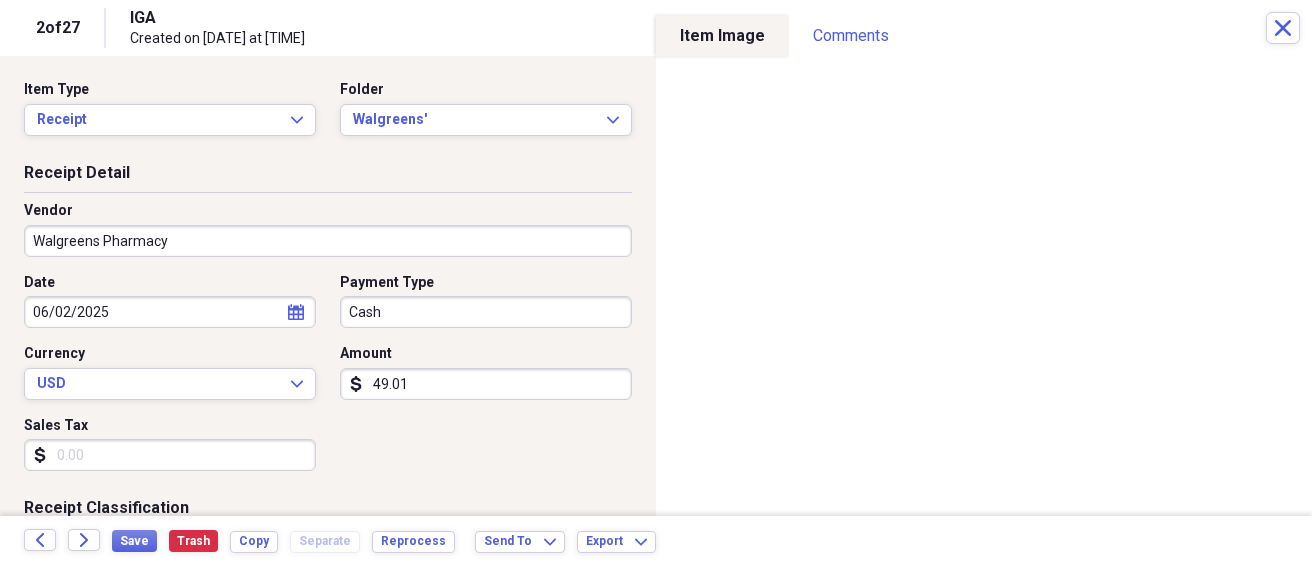 type on "Medical prescriptions" 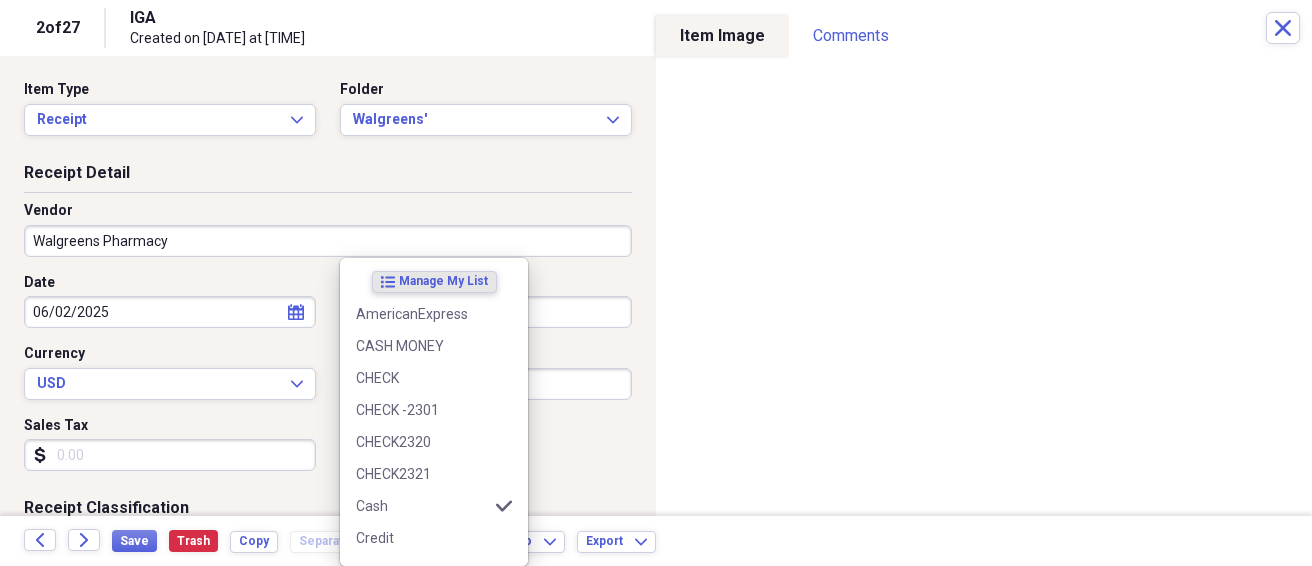 click on "Cash" at bounding box center [486, 312] 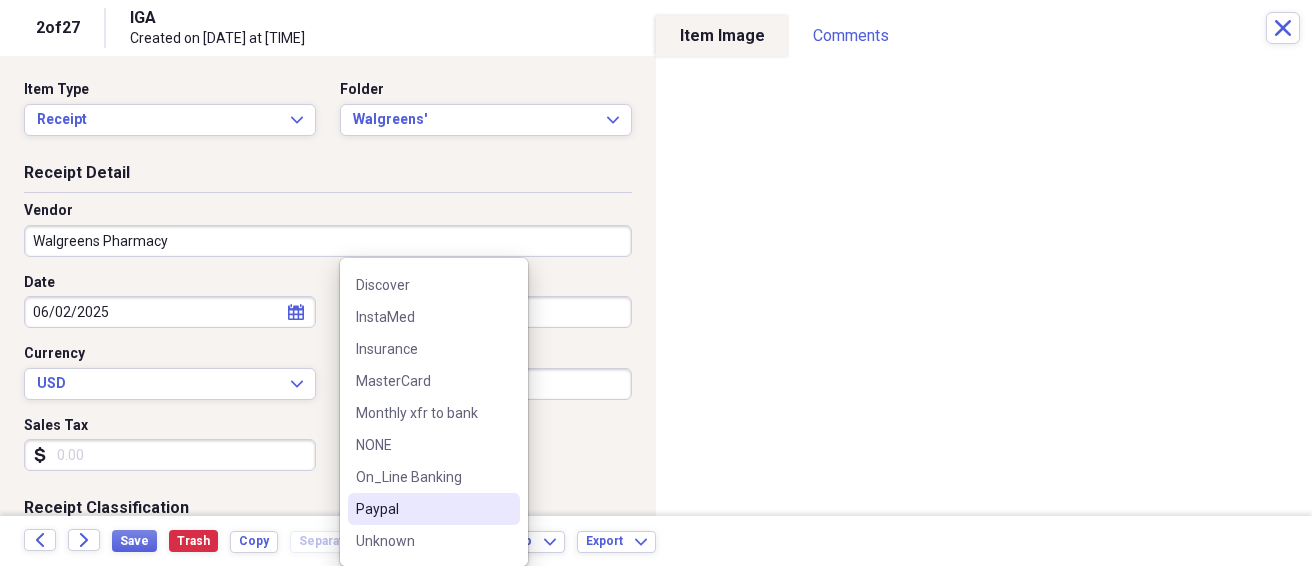 scroll, scrollTop: 444, scrollLeft: 0, axis: vertical 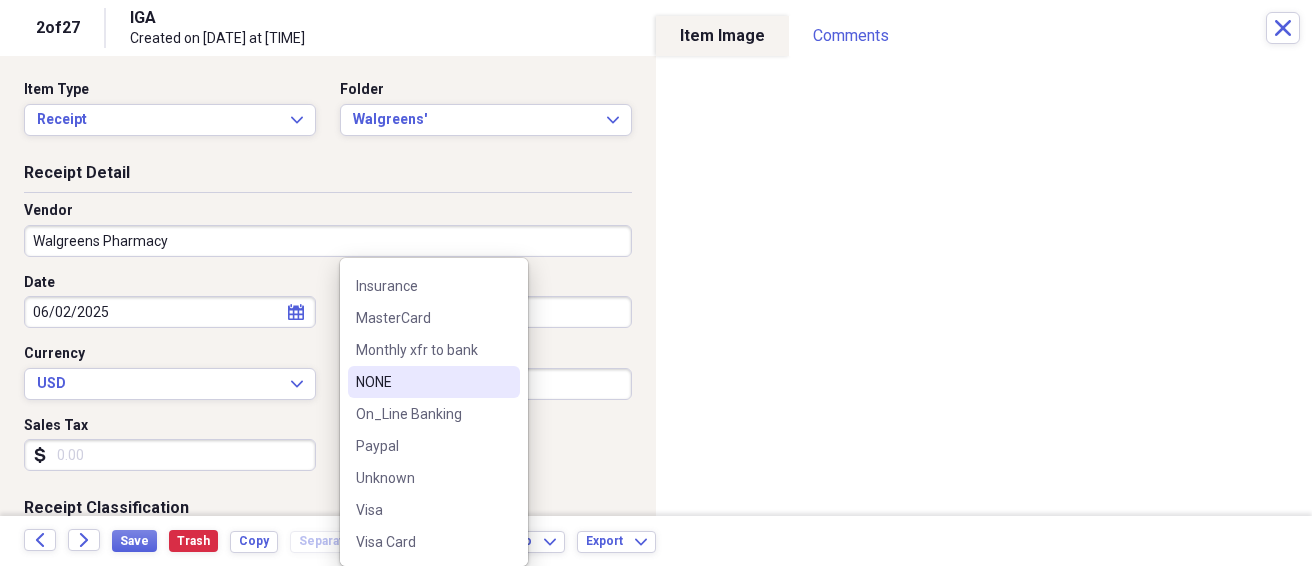 click on "NONE" at bounding box center [422, 382] 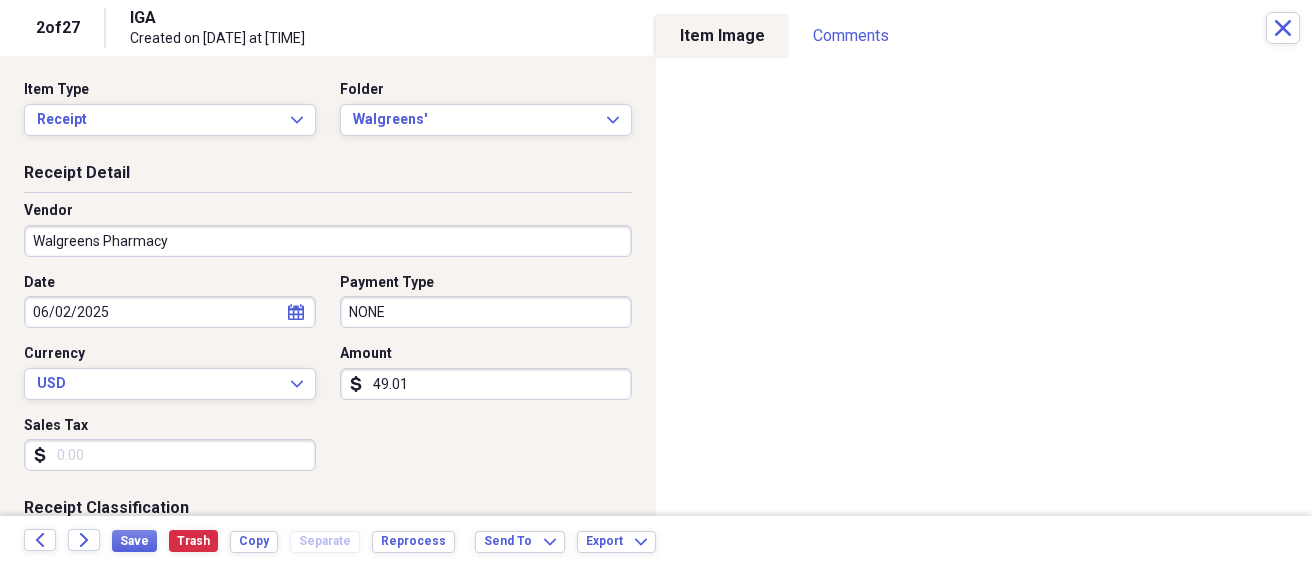 click on "49.01" at bounding box center (486, 384) 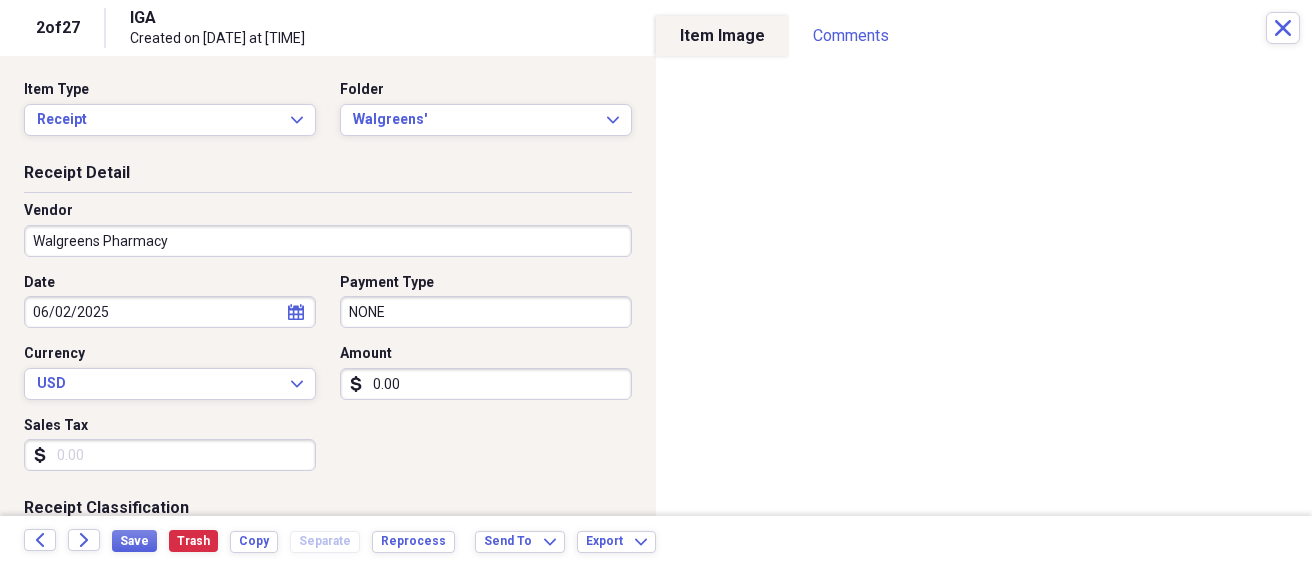 type on "0.00" 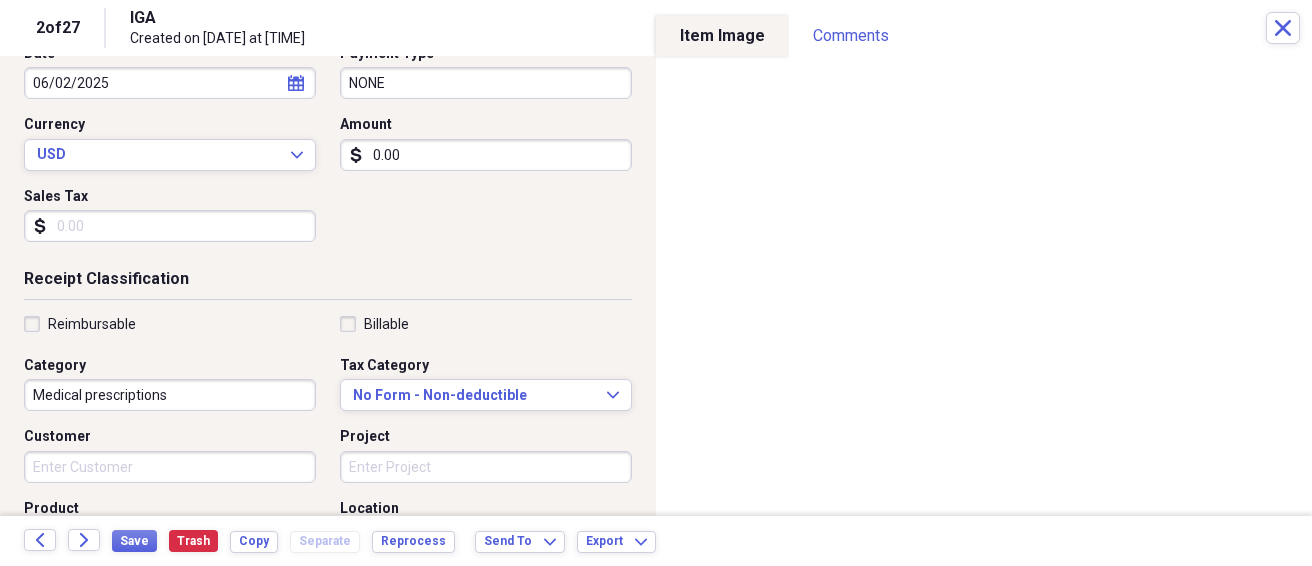 scroll, scrollTop: 459, scrollLeft: 0, axis: vertical 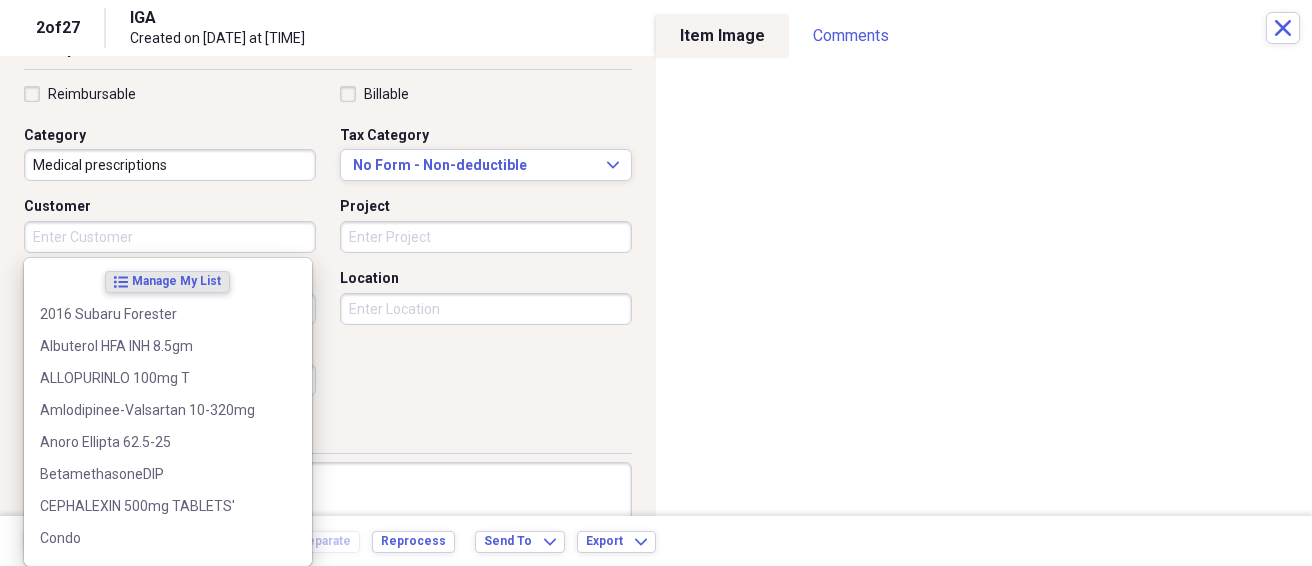click on "Product" at bounding box center (170, 309) 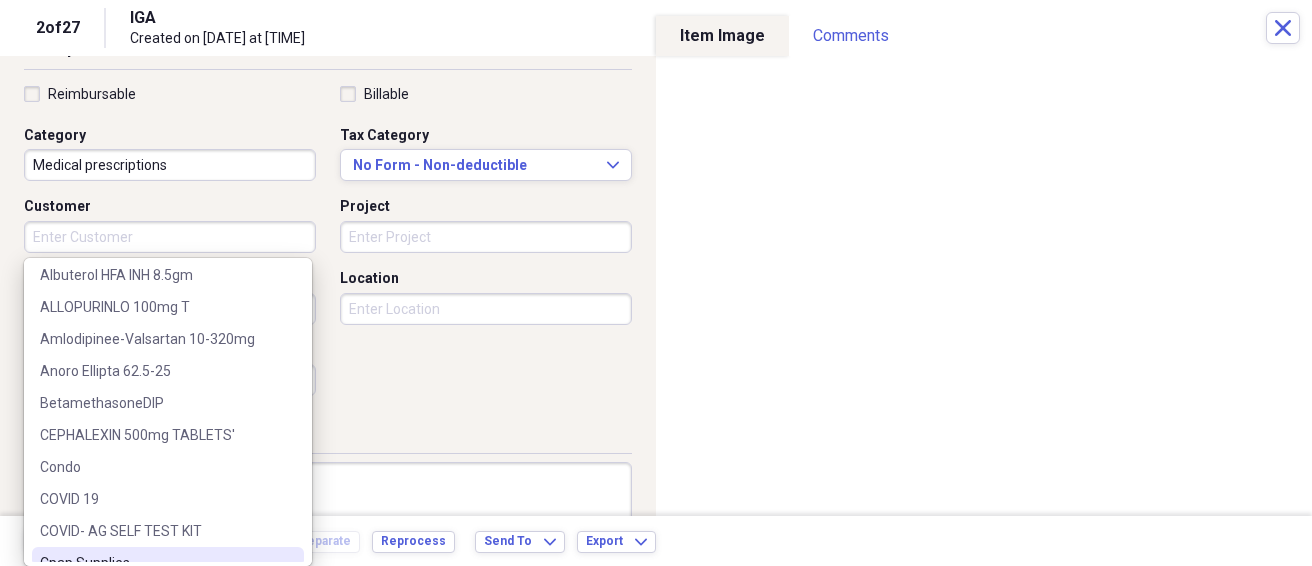 scroll, scrollTop: 0, scrollLeft: 0, axis: both 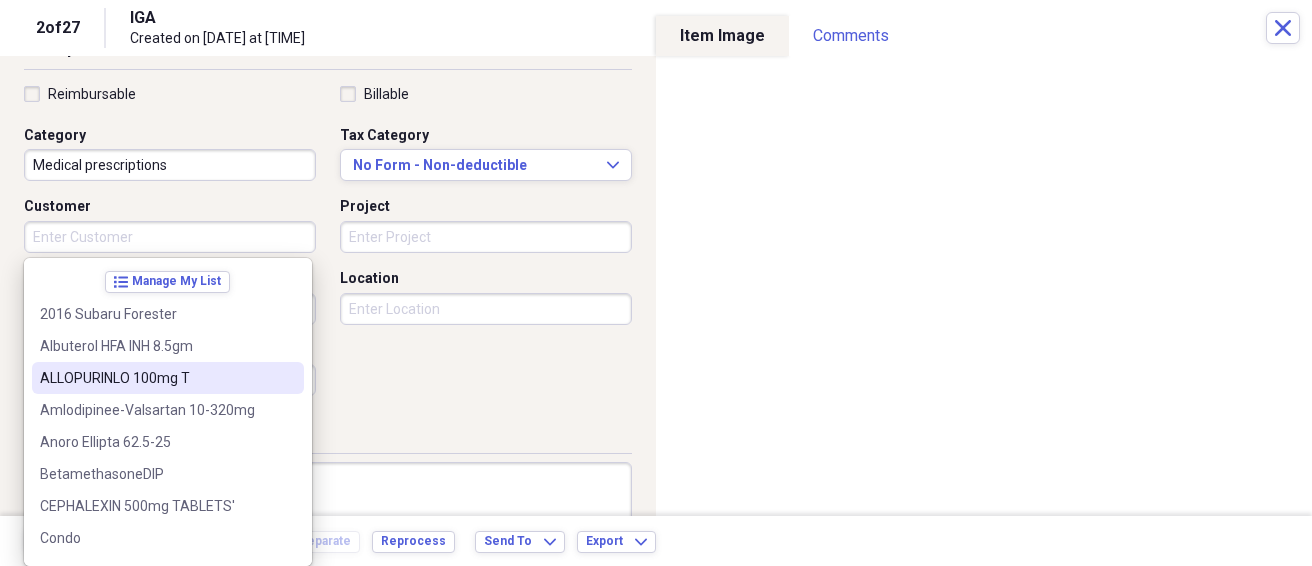 click on "ALLOPURINLO   100mg  T" at bounding box center (156, 378) 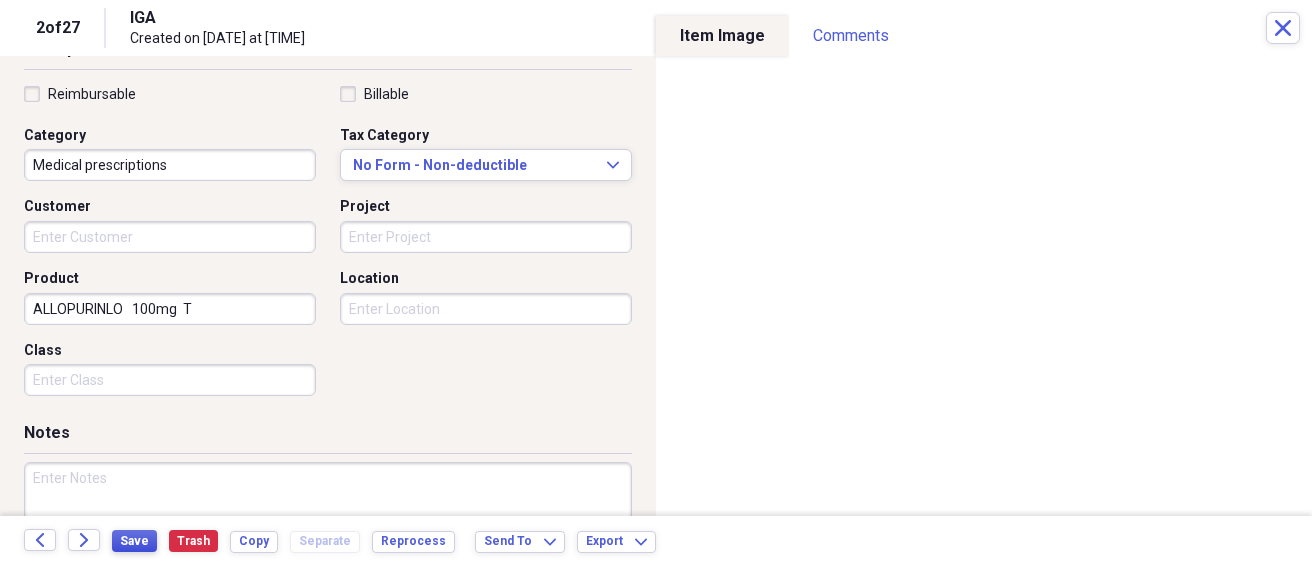 click on "Save" at bounding box center [134, 541] 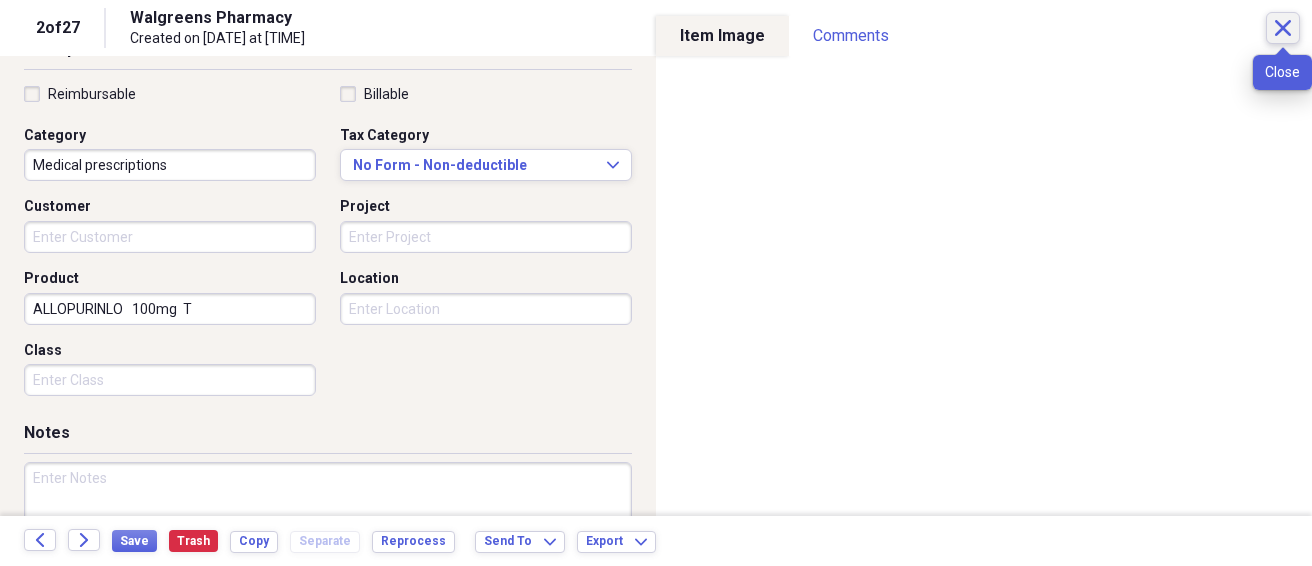 click on "Close" 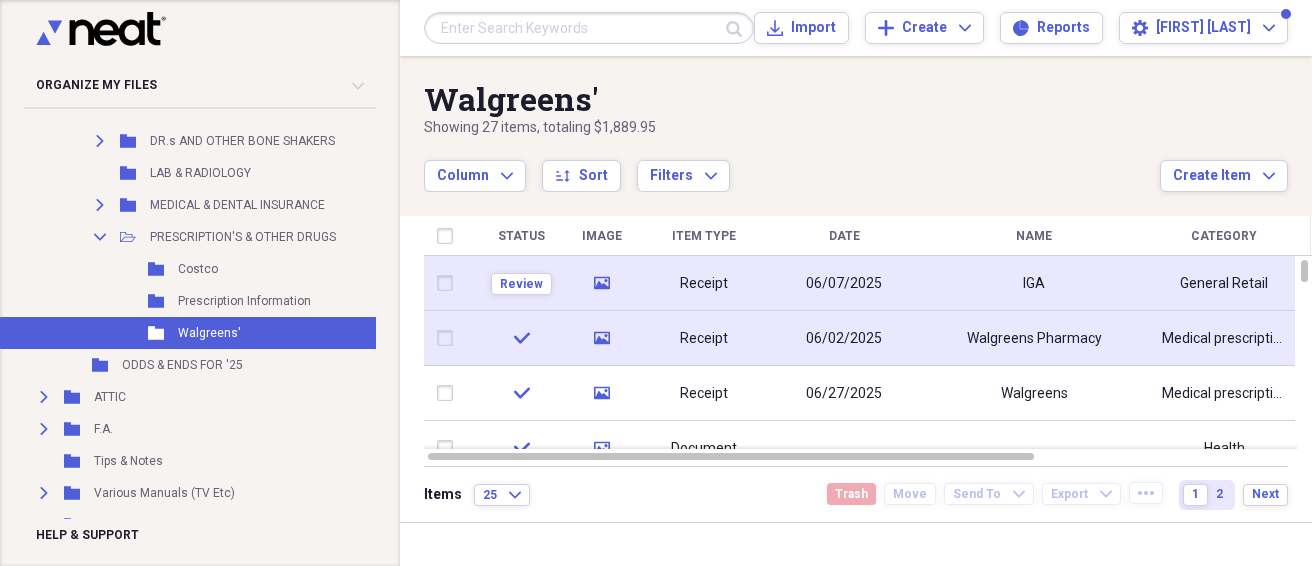 click on "06/07/2025" at bounding box center [844, 283] 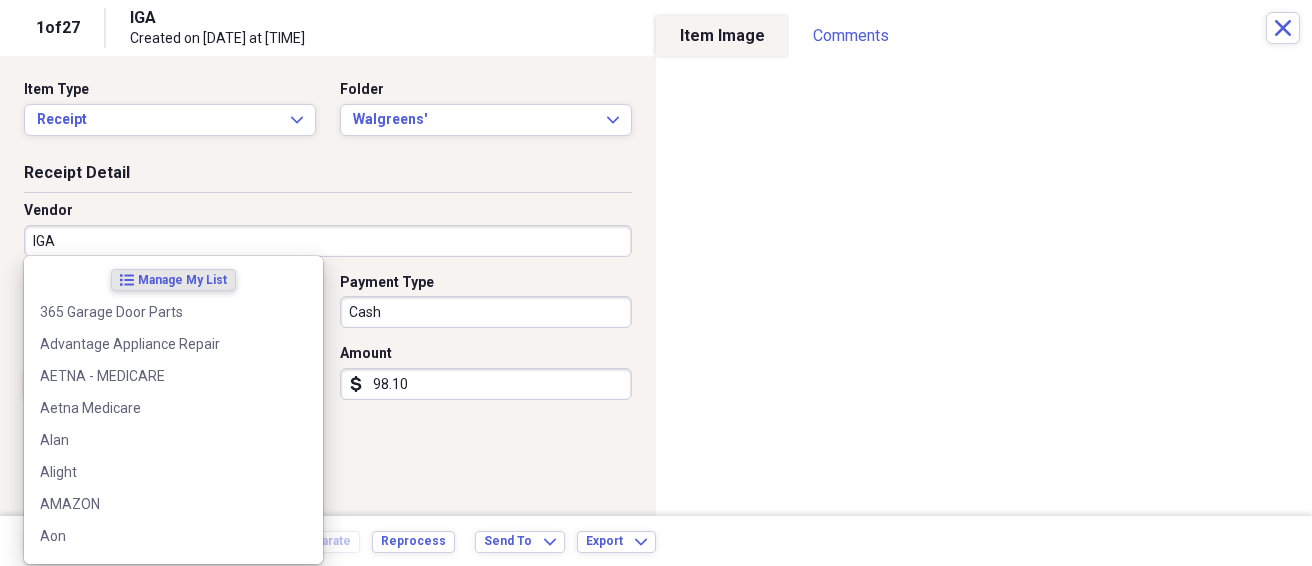 click on "IGA" at bounding box center (328, 241) 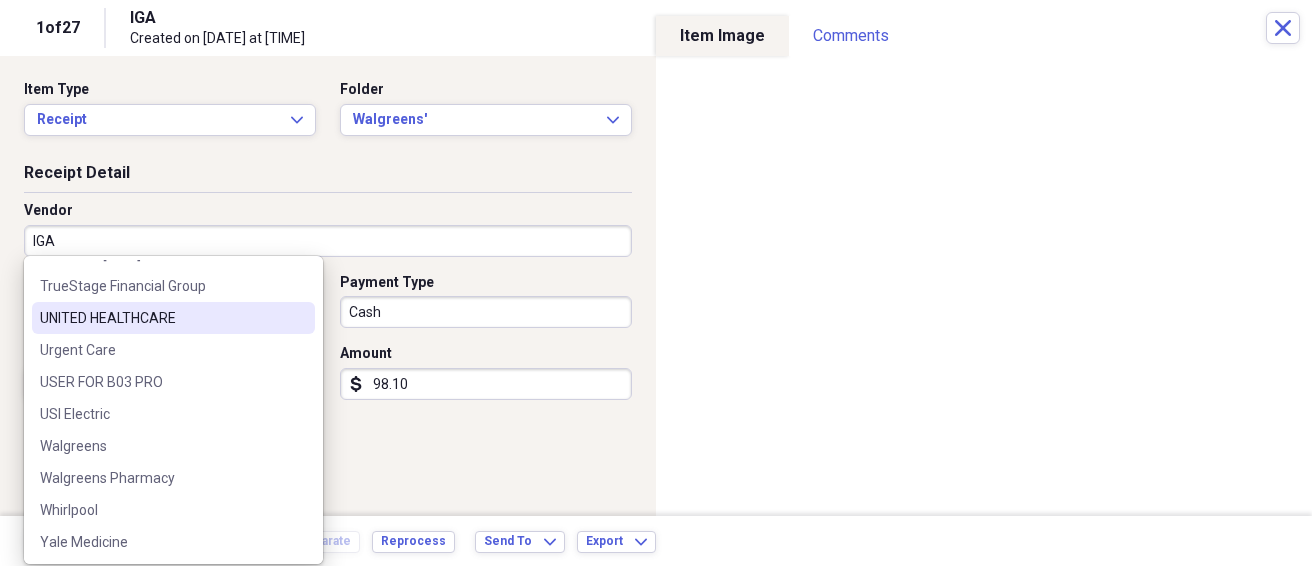 scroll, scrollTop: 2907, scrollLeft: 0, axis: vertical 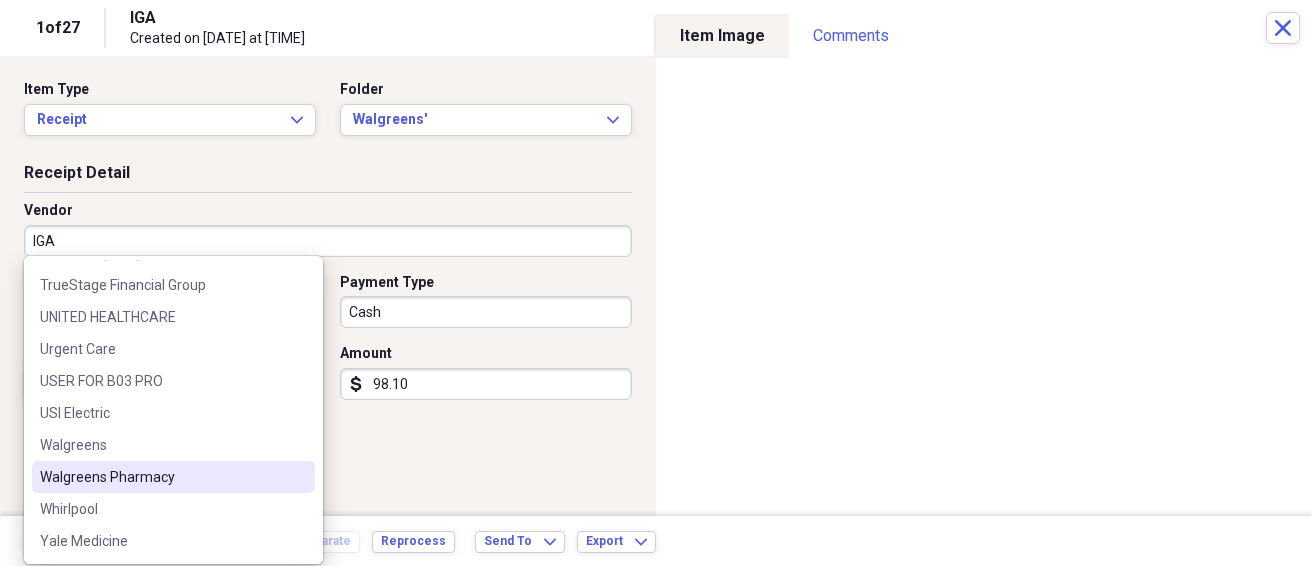 click on "Walgreens Pharmacy" at bounding box center (161, 477) 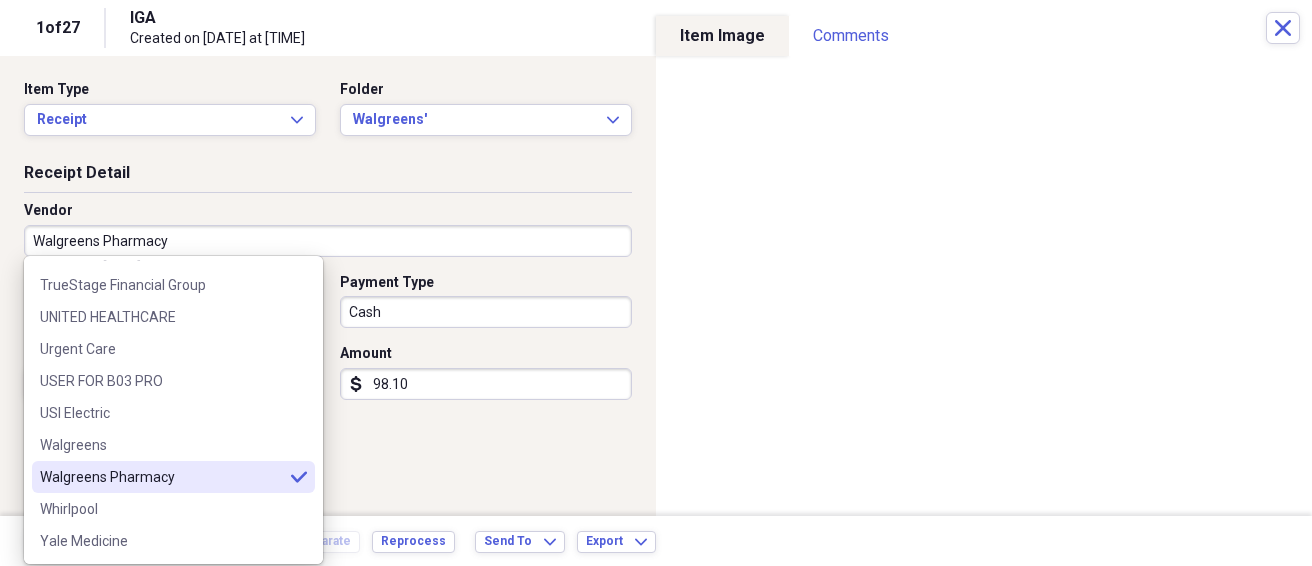 type on "Walgreens Pharmacy" 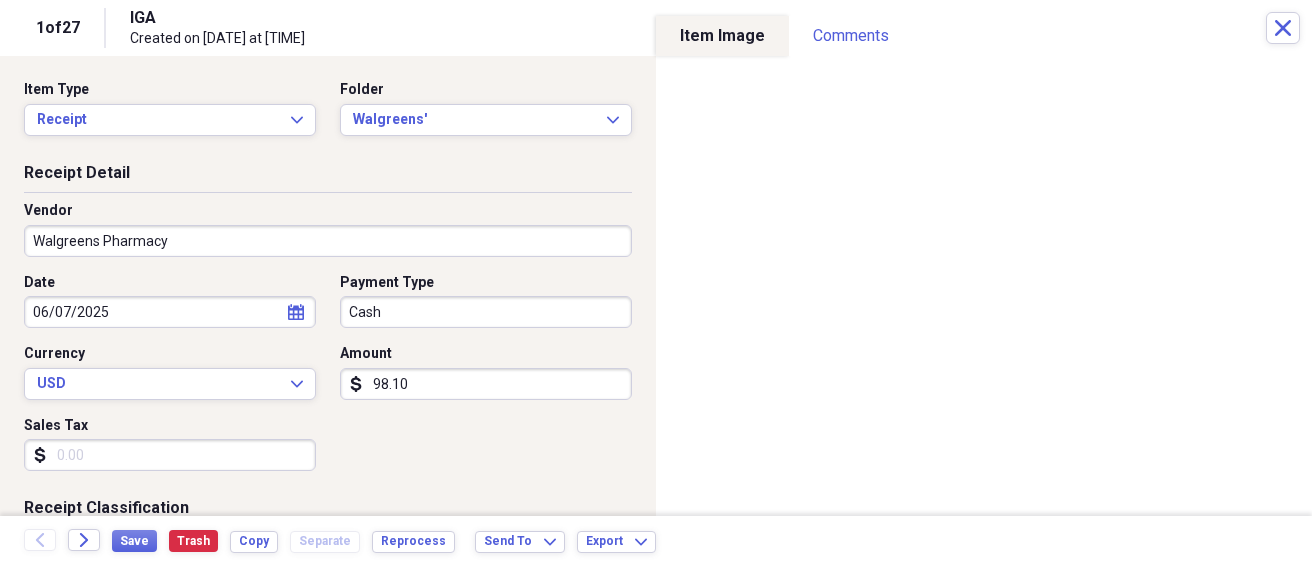 type on "Medical prescriptions" 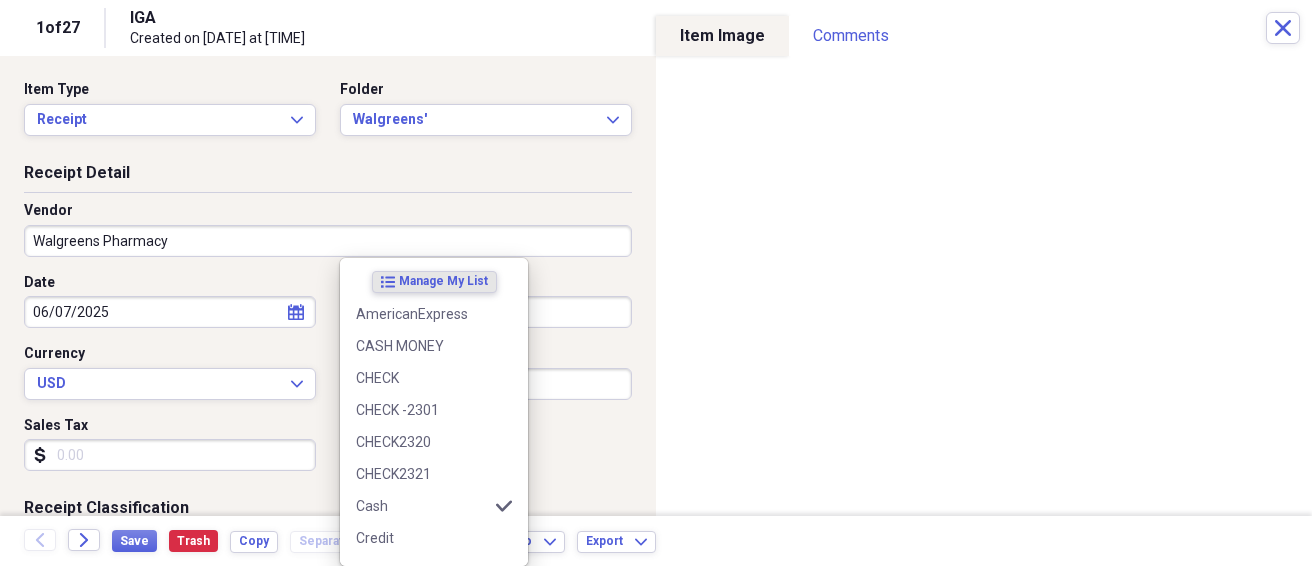 click on "Cash" at bounding box center [486, 312] 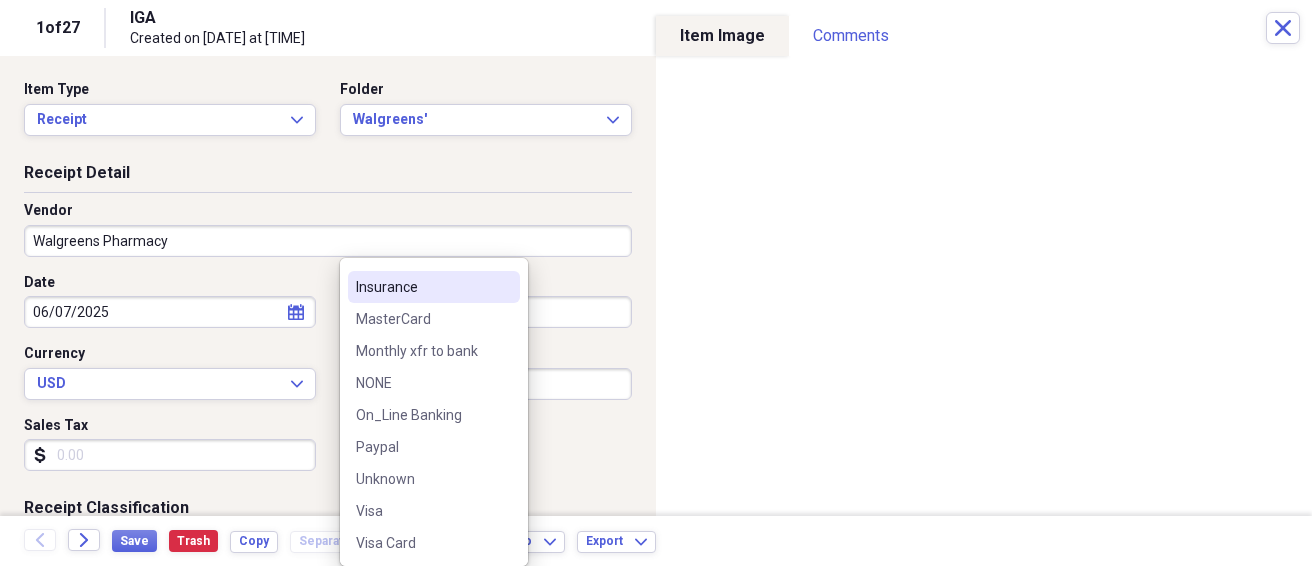 scroll, scrollTop: 444, scrollLeft: 0, axis: vertical 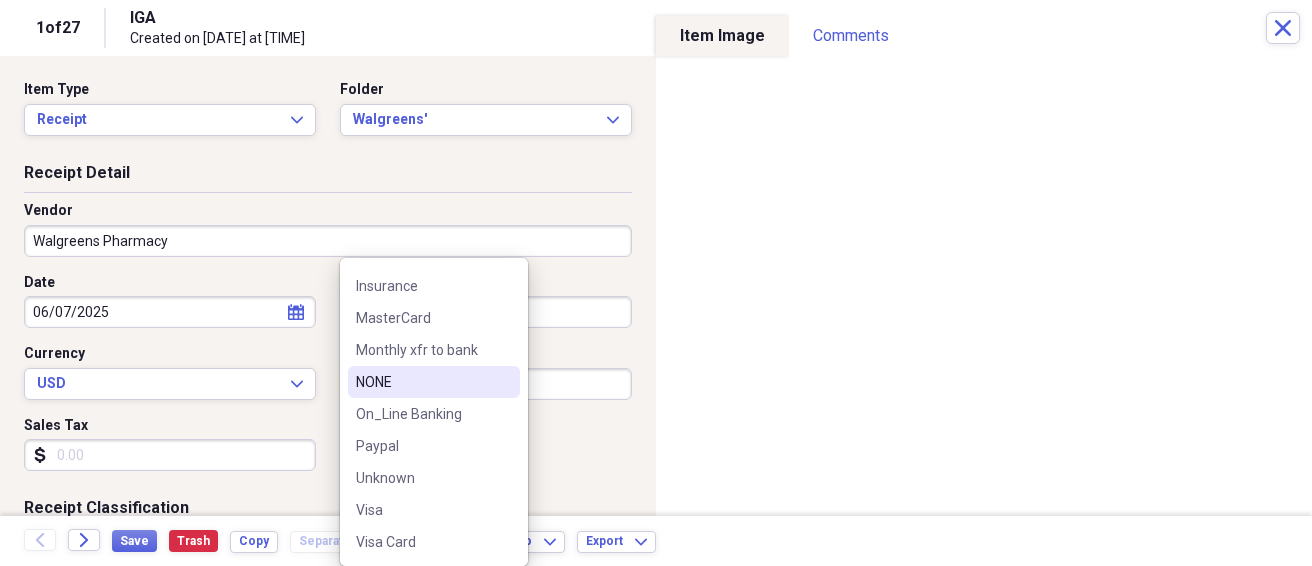 click on "NONE" at bounding box center (434, 382) 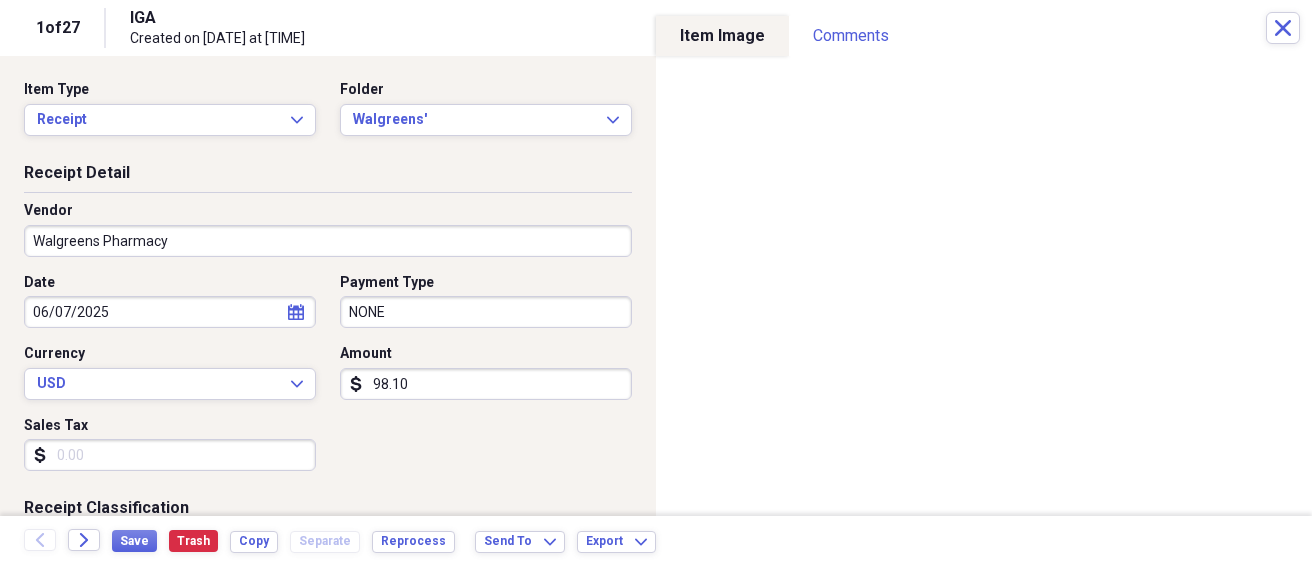 click on "98.10" at bounding box center (486, 384) 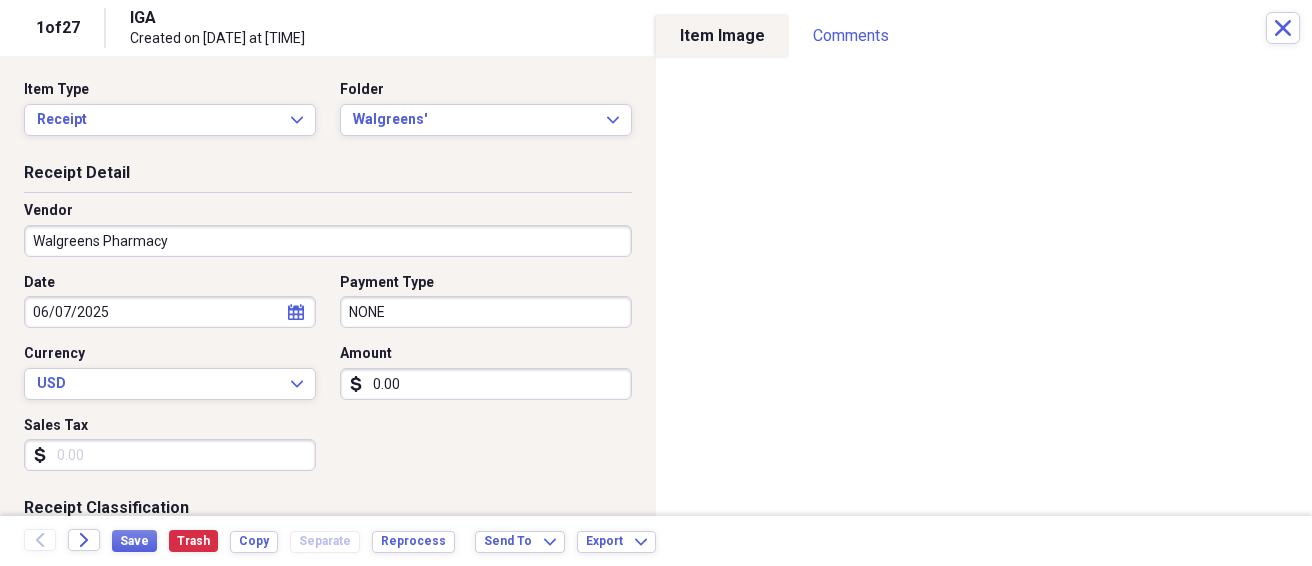 type on "0.00" 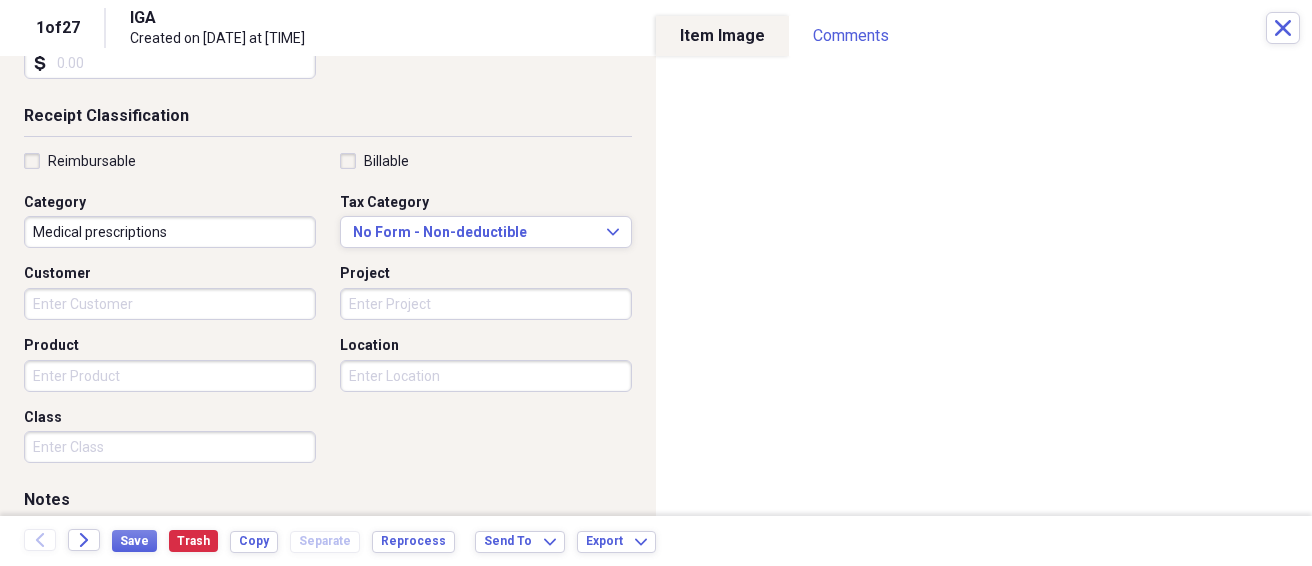 scroll, scrollTop: 459, scrollLeft: 0, axis: vertical 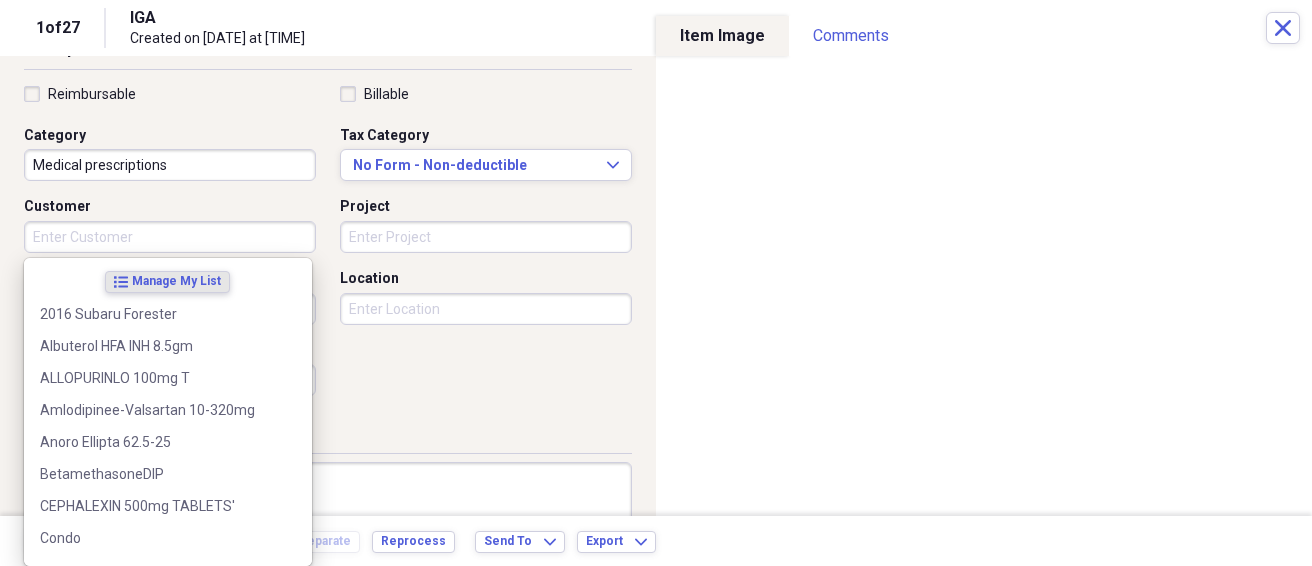 click on "Product" at bounding box center (170, 309) 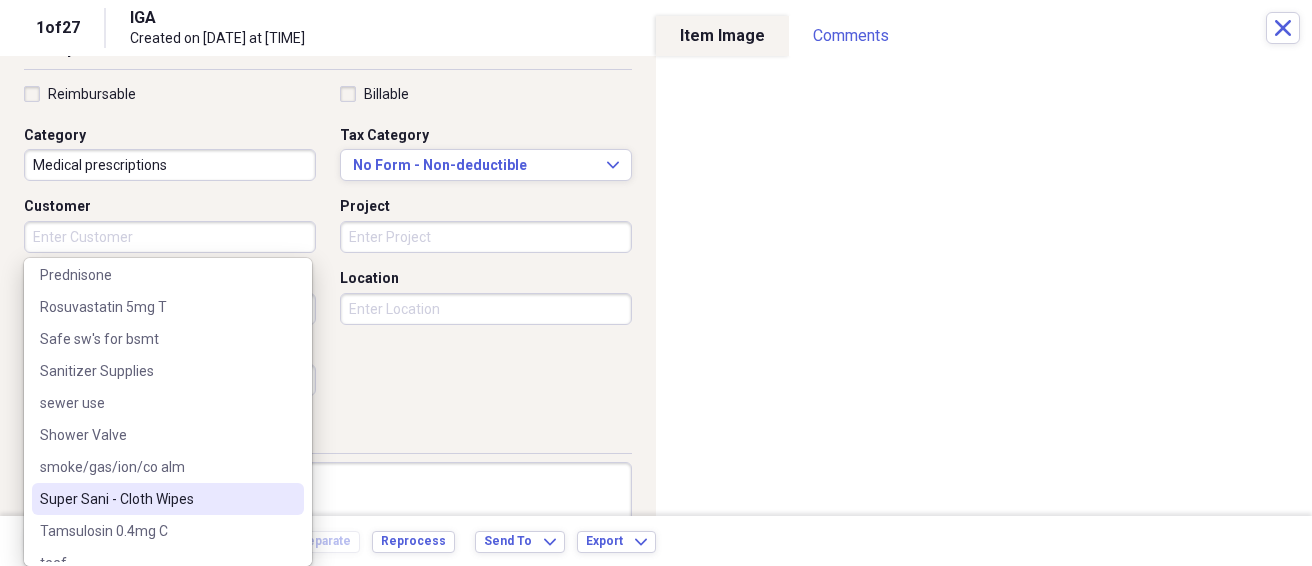 scroll, scrollTop: 1377, scrollLeft: 0, axis: vertical 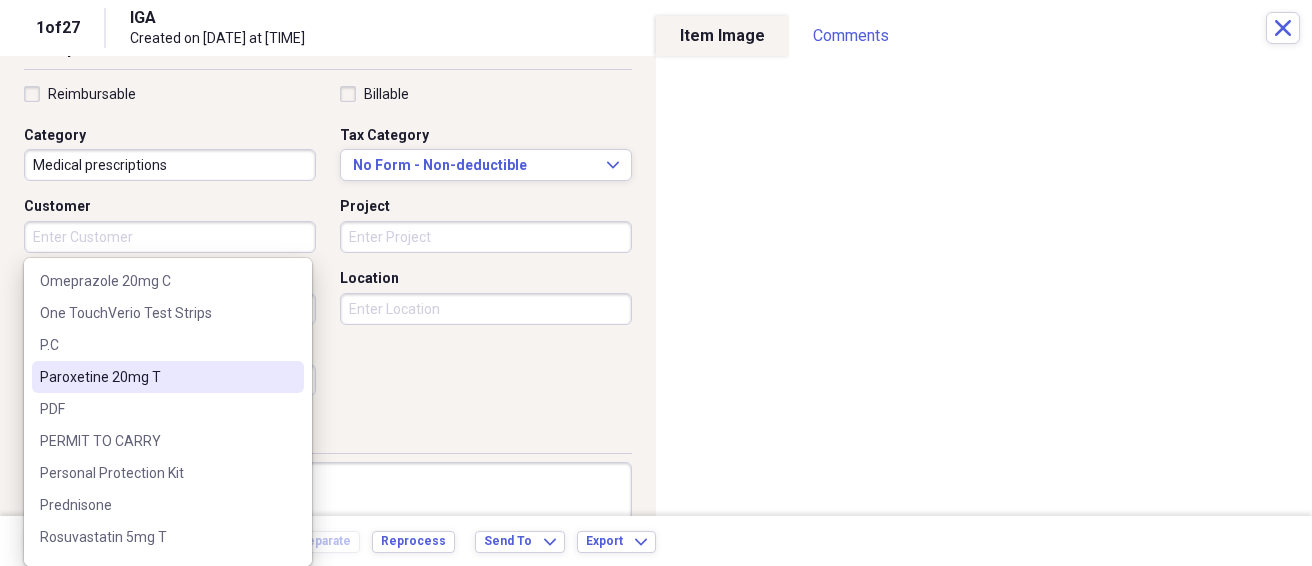 drag, startPoint x: 133, startPoint y: 376, endPoint x: 135, endPoint y: 388, distance: 12.165525 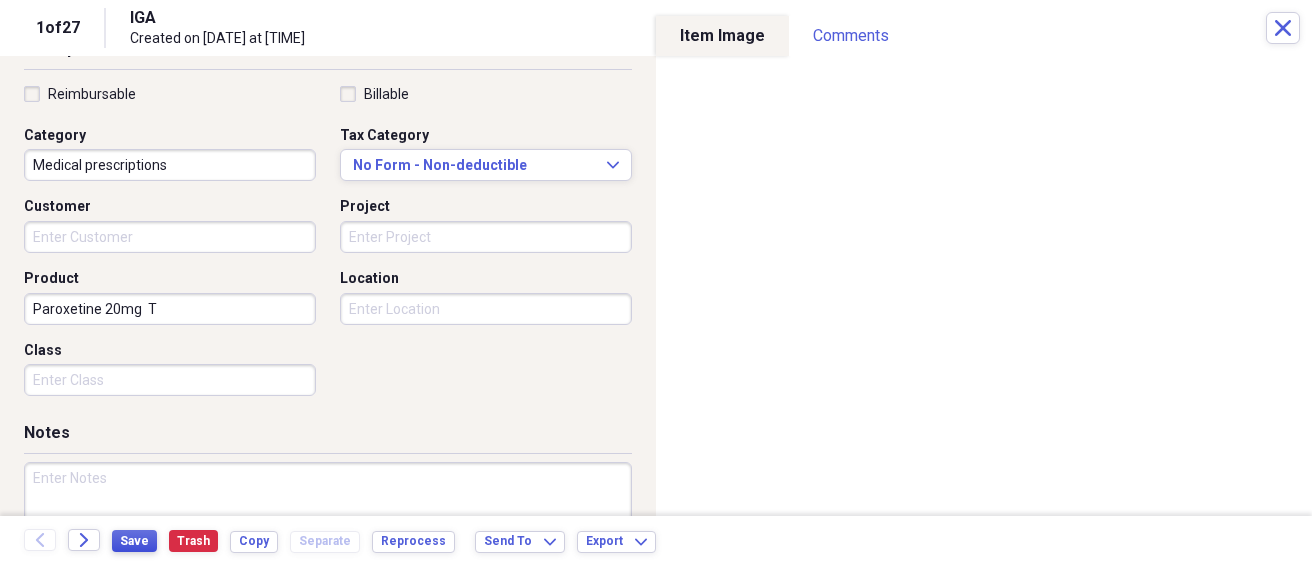 click on "Save" at bounding box center (134, 541) 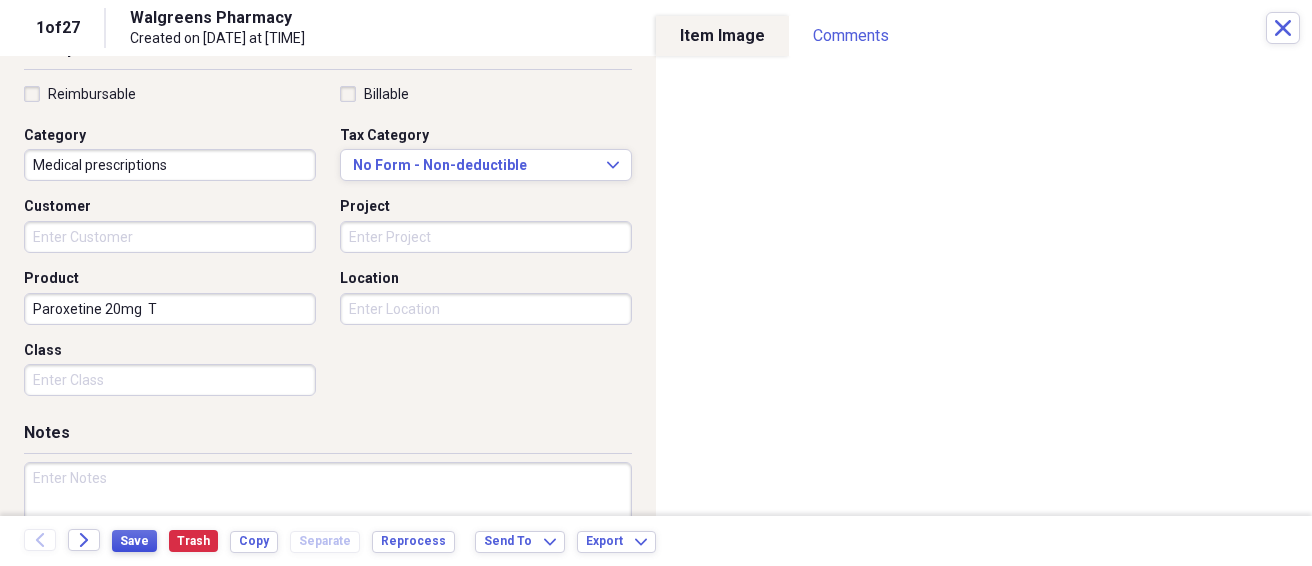 click on "Save" at bounding box center (134, 541) 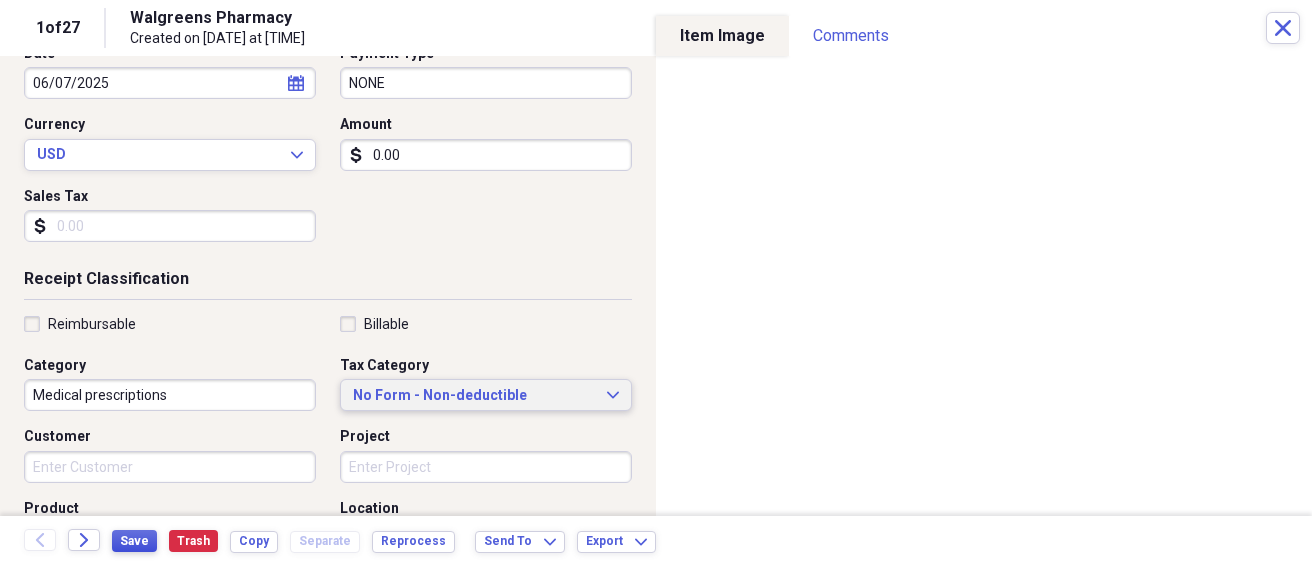 scroll, scrollTop: 0, scrollLeft: 0, axis: both 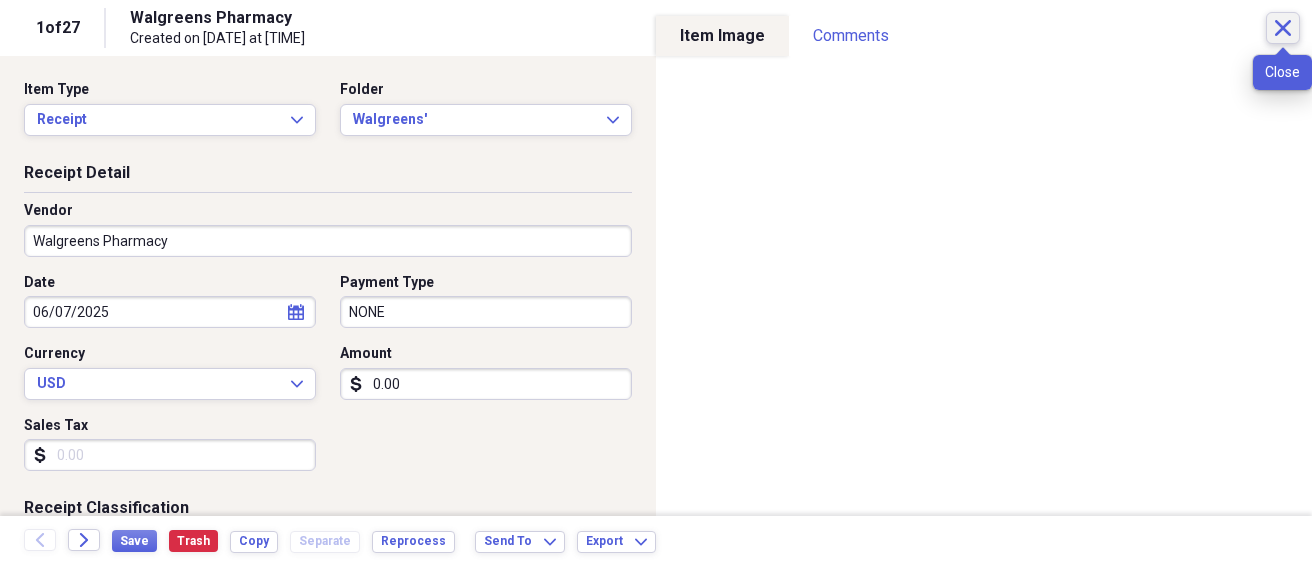 click on "Close" 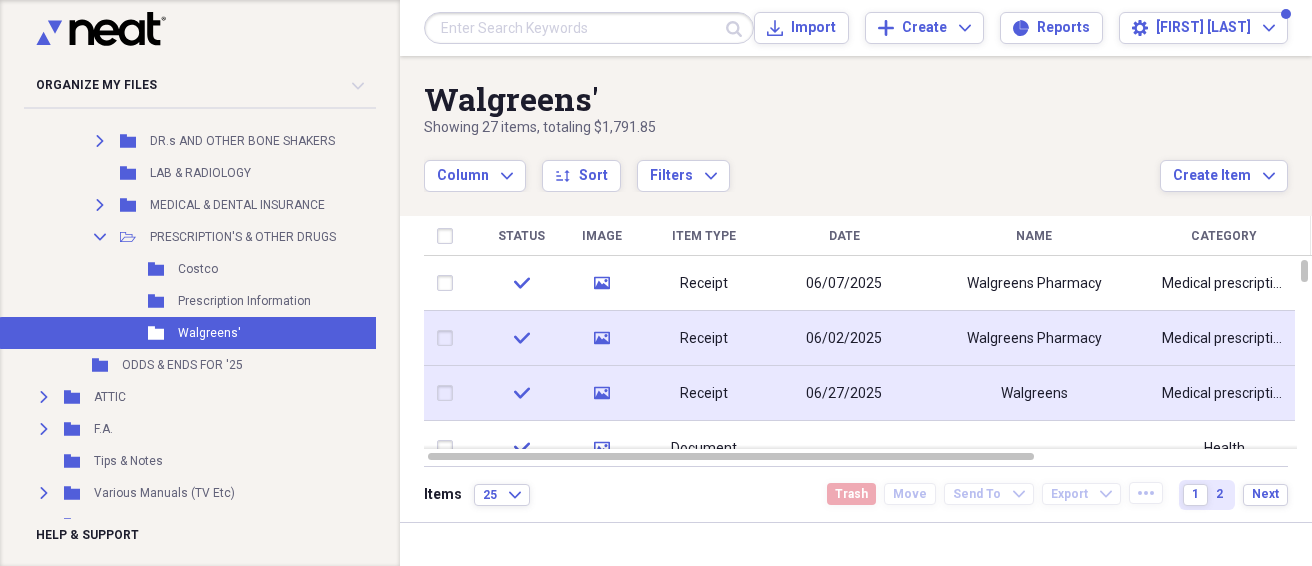 click on "Walgreens" at bounding box center (1034, 393) 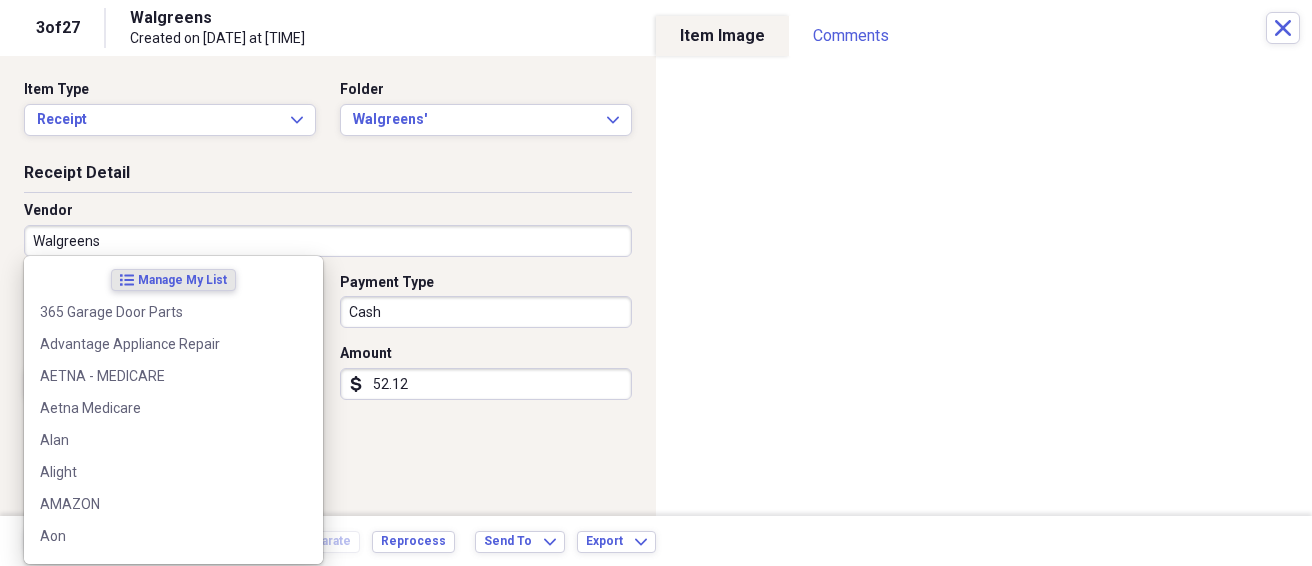 click on "Walgreens" at bounding box center [328, 241] 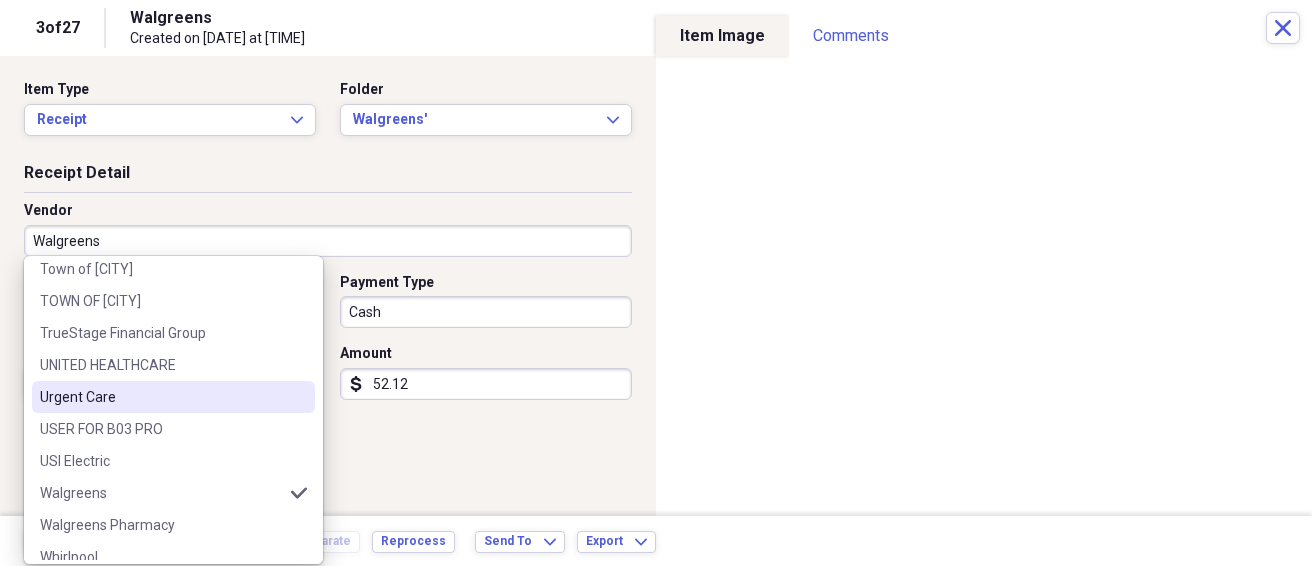 scroll, scrollTop: 2876, scrollLeft: 0, axis: vertical 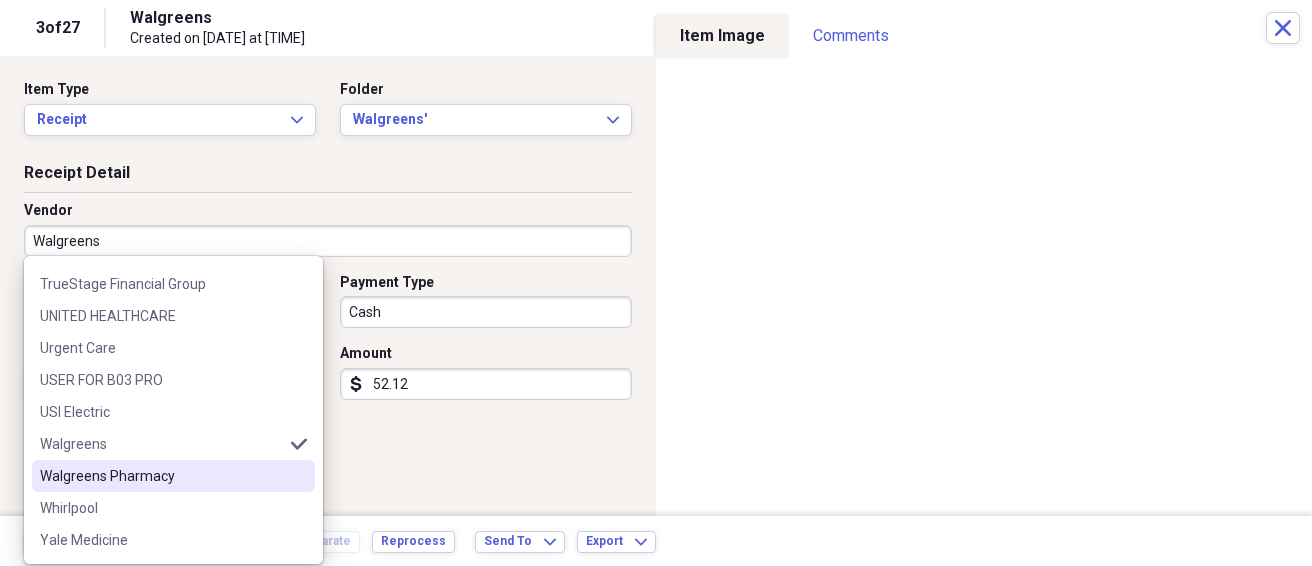 click on "Walgreens Pharmacy" at bounding box center [161, 476] 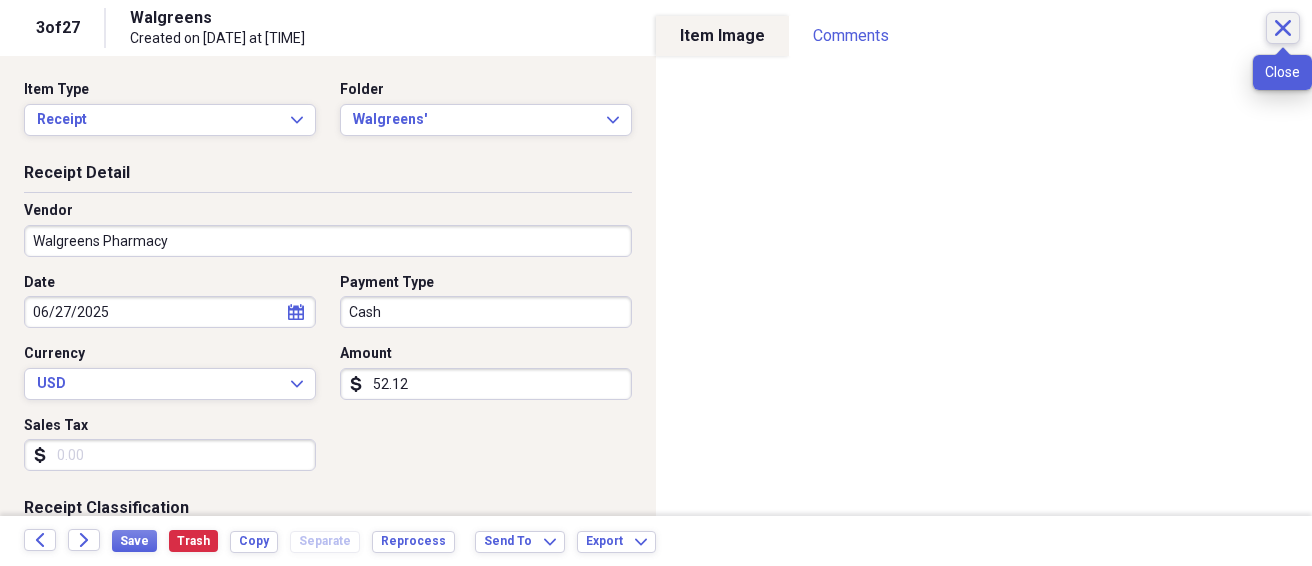 click 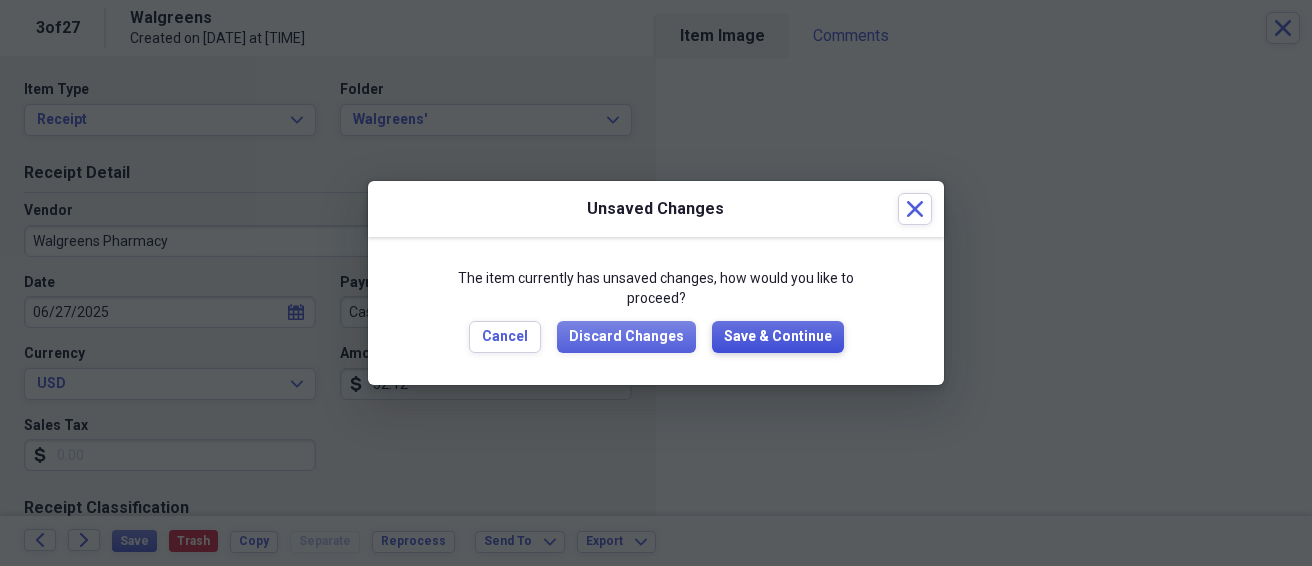 click on "Save & Continue" at bounding box center [778, 337] 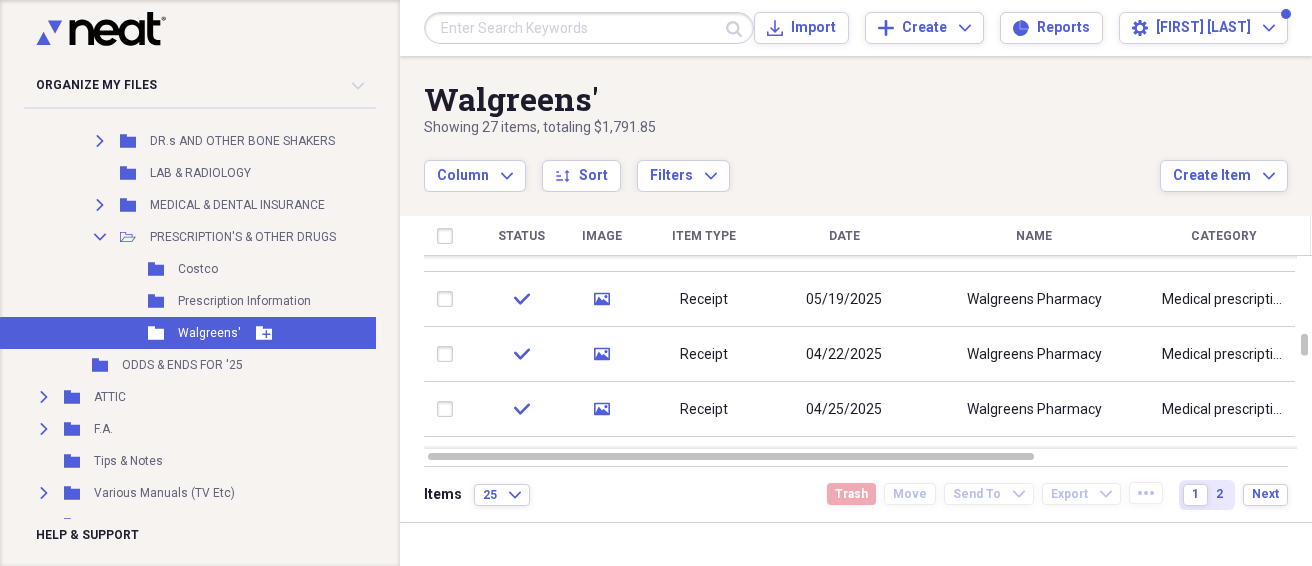 click on "Folder Walgreens' Add Folder" at bounding box center [198, 333] 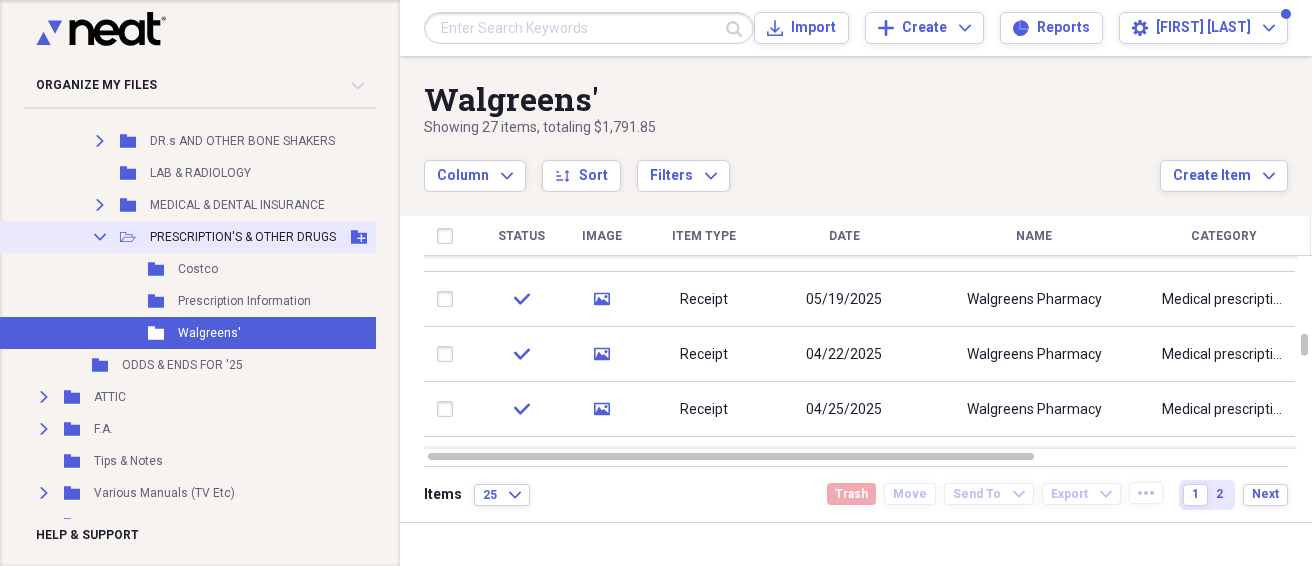 click on "Collapse" 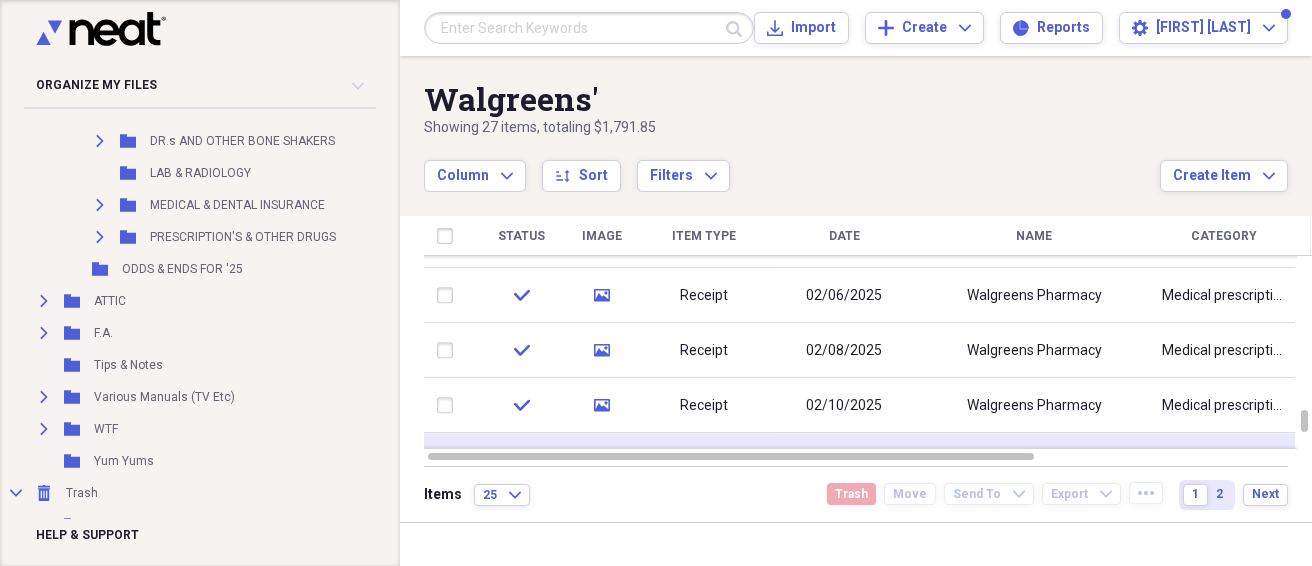 click on "Status Image Item Type Date Name Category Amount Source Date Added chevron-down check media Receipt [DATE] [LAST] Medical prescriptions $637.34 Scan [DATE] [TIME] check media Receipt [DATE] [LAST] Medical prescriptions $0.00 Scan [DATE] [TIME] check media Receipt [DATE] [LAST] Medical prescriptions $0.00 Scan [DATE] [TIME] check media Receipt [DATE] [LAST] Medical prescriptions $0.00 Scan [DATE] [TIME] check media Receipt [DATE] [LAST] Medical prescriptions $0.00 Scan [DATE] [TIME] check media Receipt [DATE] [LAST] Medical prescriptions $33.69 Scan [DATE] [TIME] check media Receipt [DATE] [LAST] Medical prescriptions $25.43 Scan [DATE] [TIME] check media Receipt [DATE] [LAST] Medical prescriptions $116.66 Scan [DATE] [TIME] check media Receipt [DATE] [LAST] Medical prescriptions $9.14 Scan [DATE] [TIME] check media $10.00" at bounding box center (868, 341) 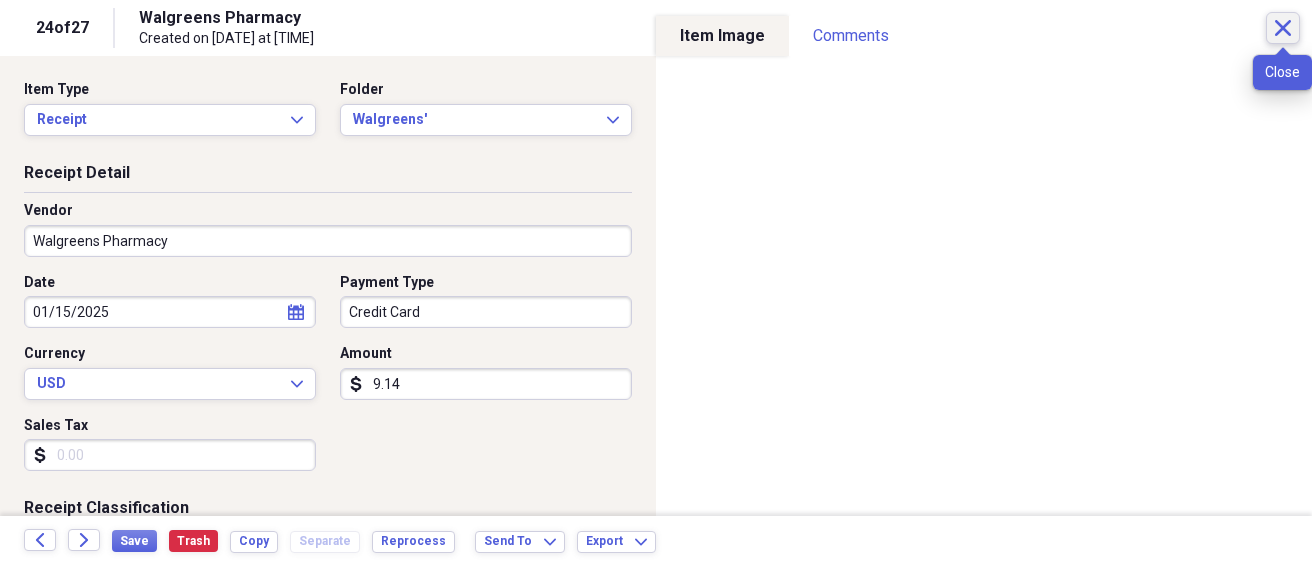 click 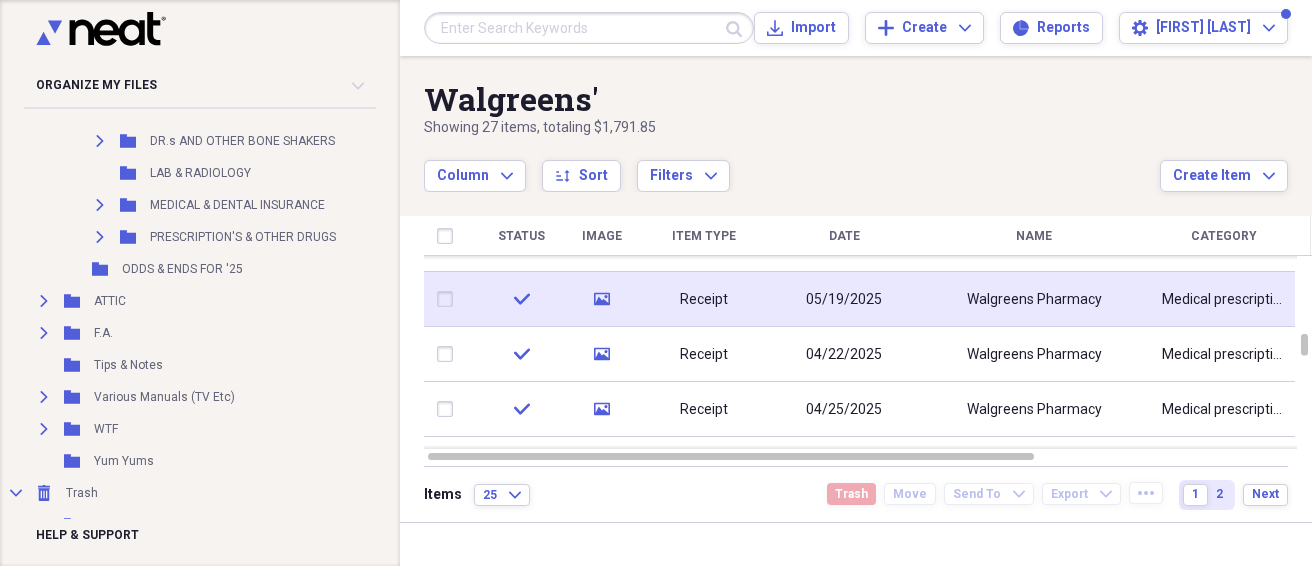 click on "05/19/2025" at bounding box center (844, 300) 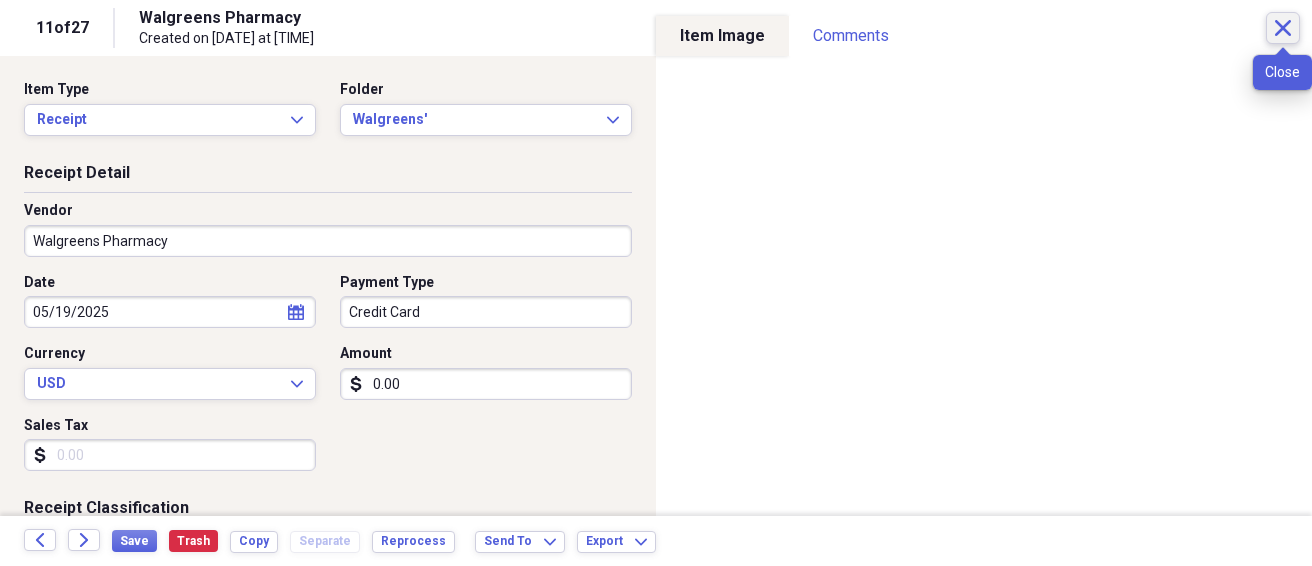 click on "Close" at bounding box center (1283, 28) 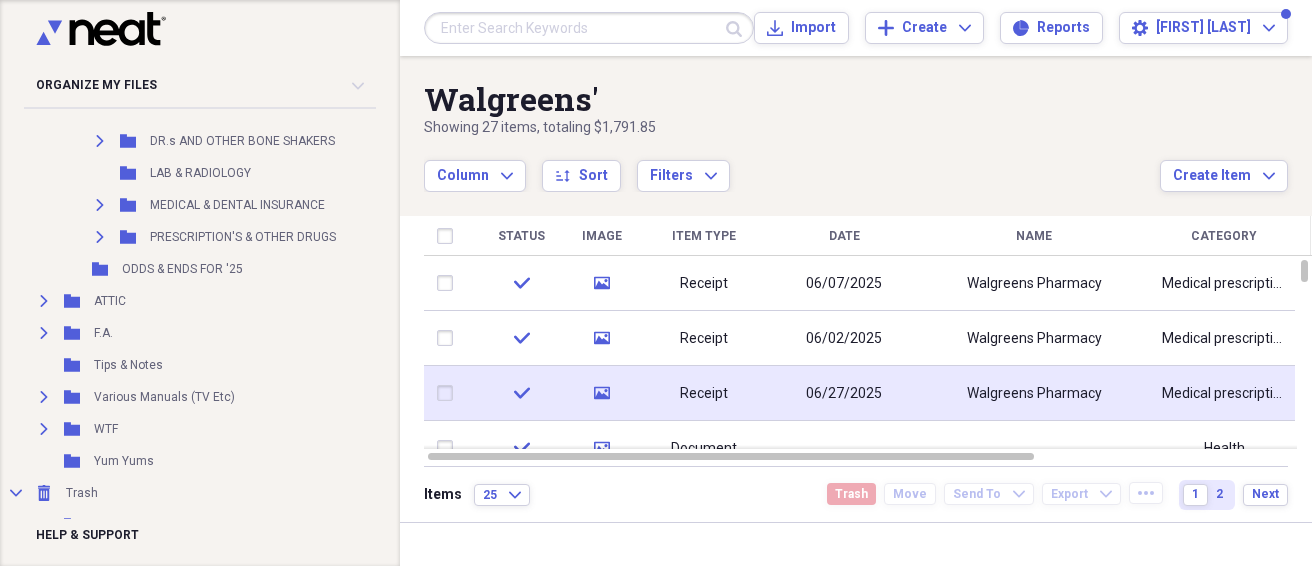 click on "Walgreens Pharmacy" at bounding box center (1034, 393) 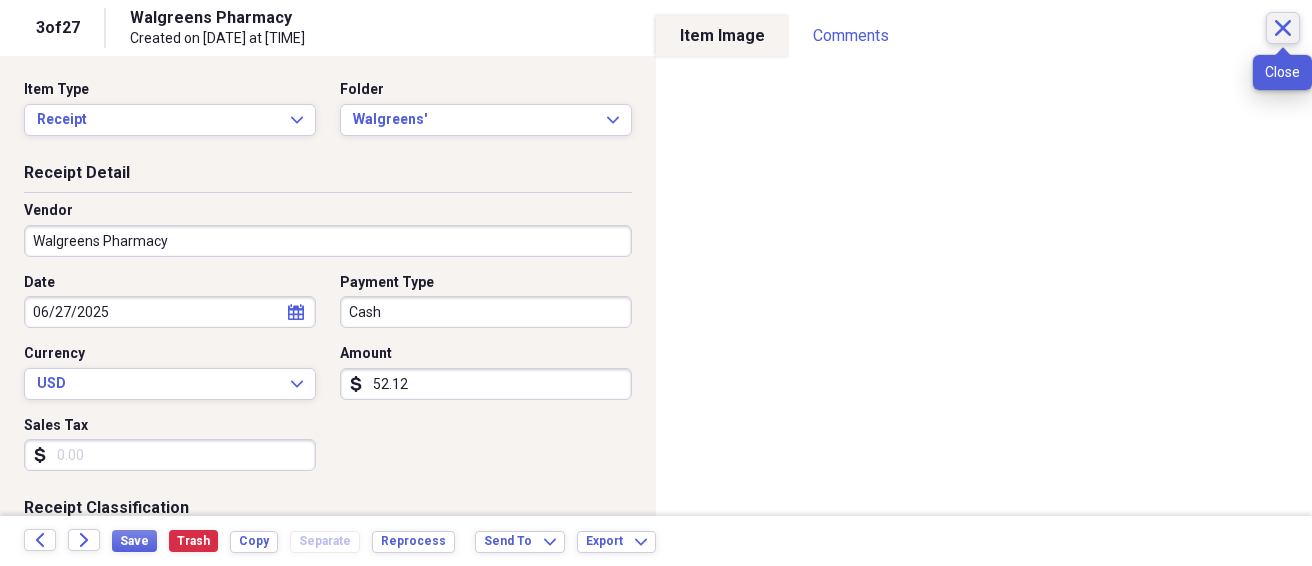 click on "Close" 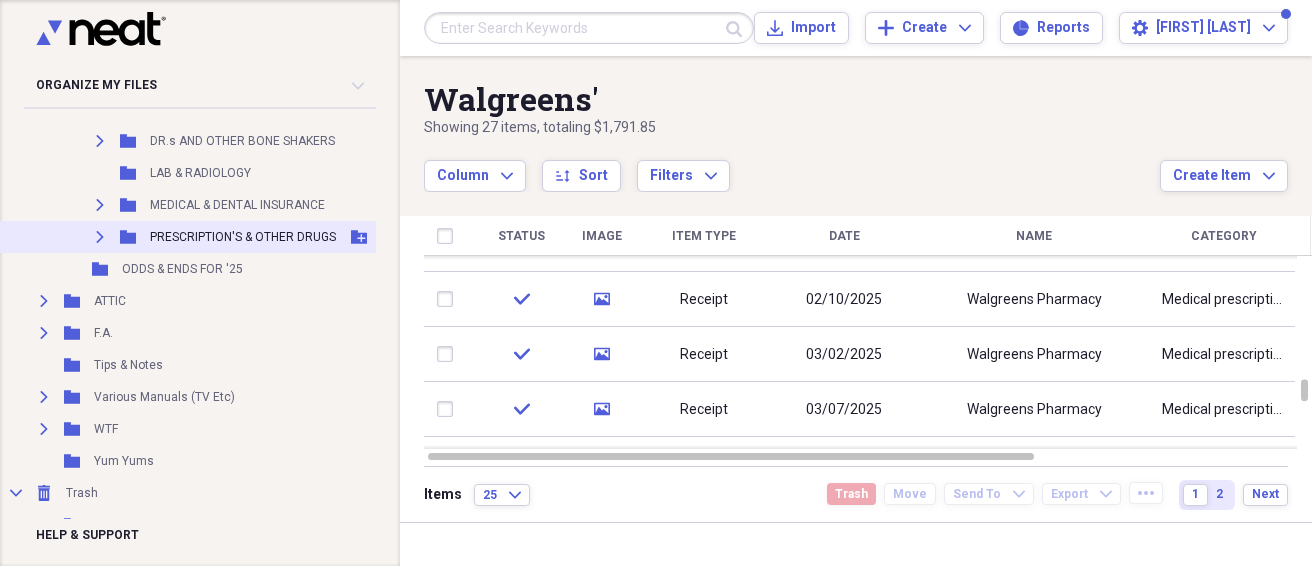 click on "Expand" at bounding box center (100, 237) 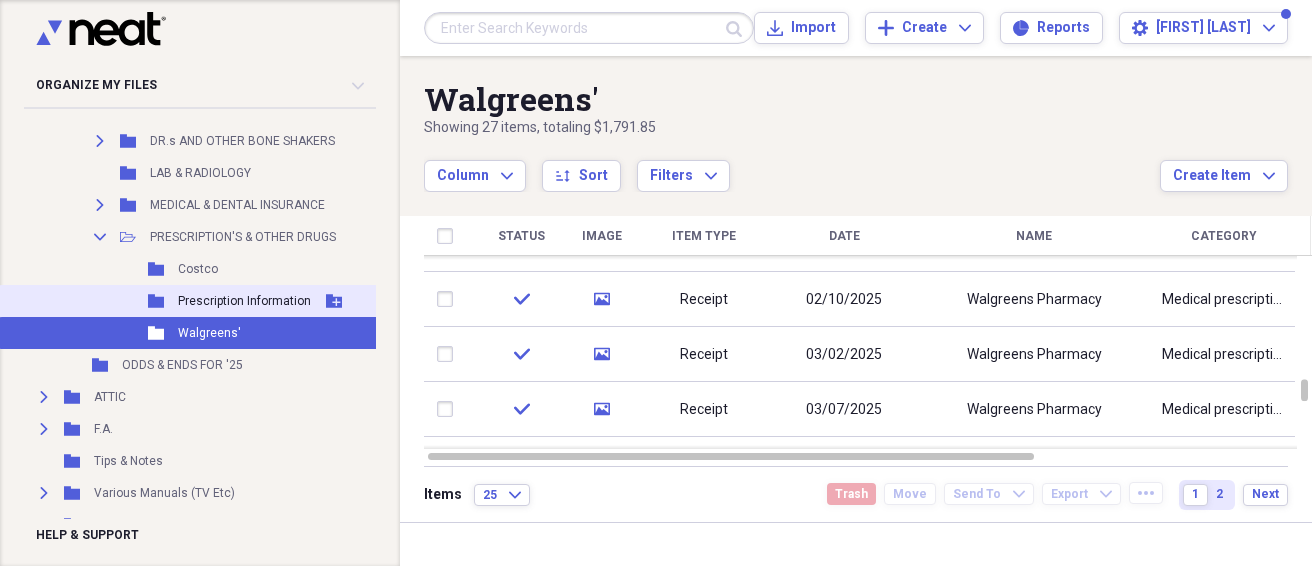click on "Prescription Information" at bounding box center (244, 301) 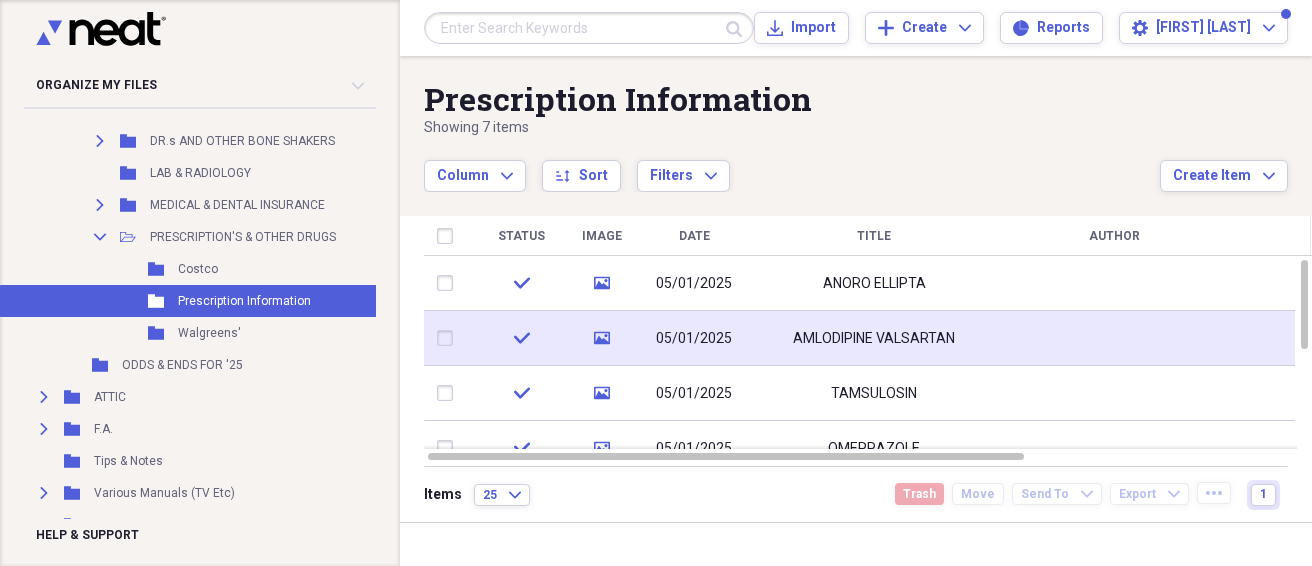 click on "AMLODIPINE VALSARTAN" at bounding box center (874, 339) 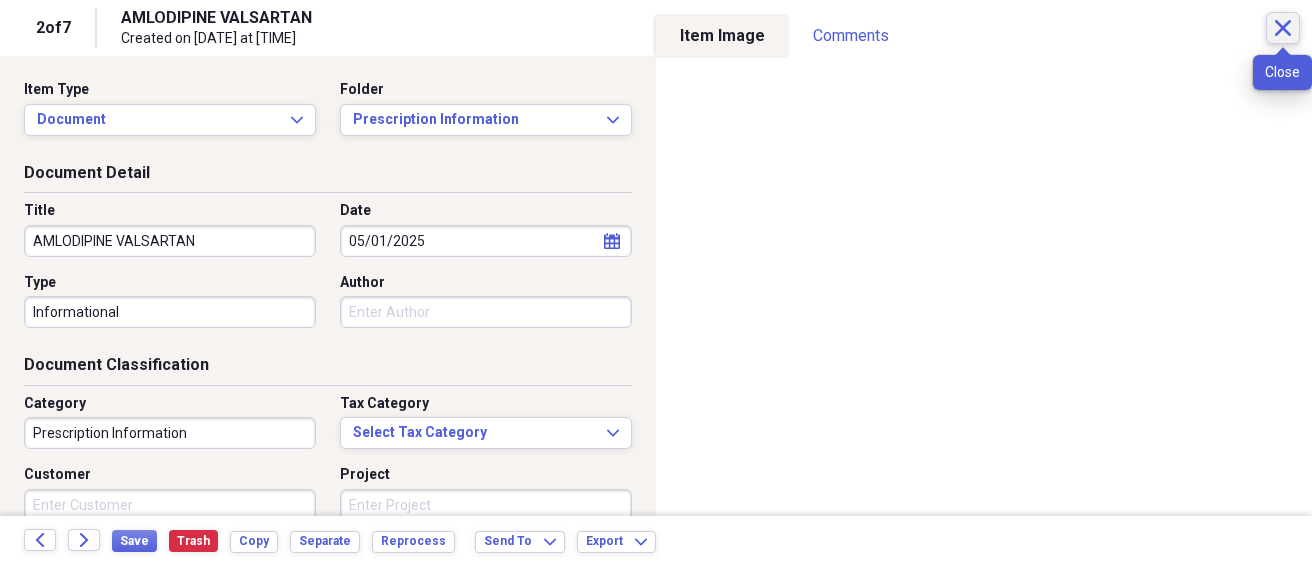 click on "Close" at bounding box center [1283, 28] 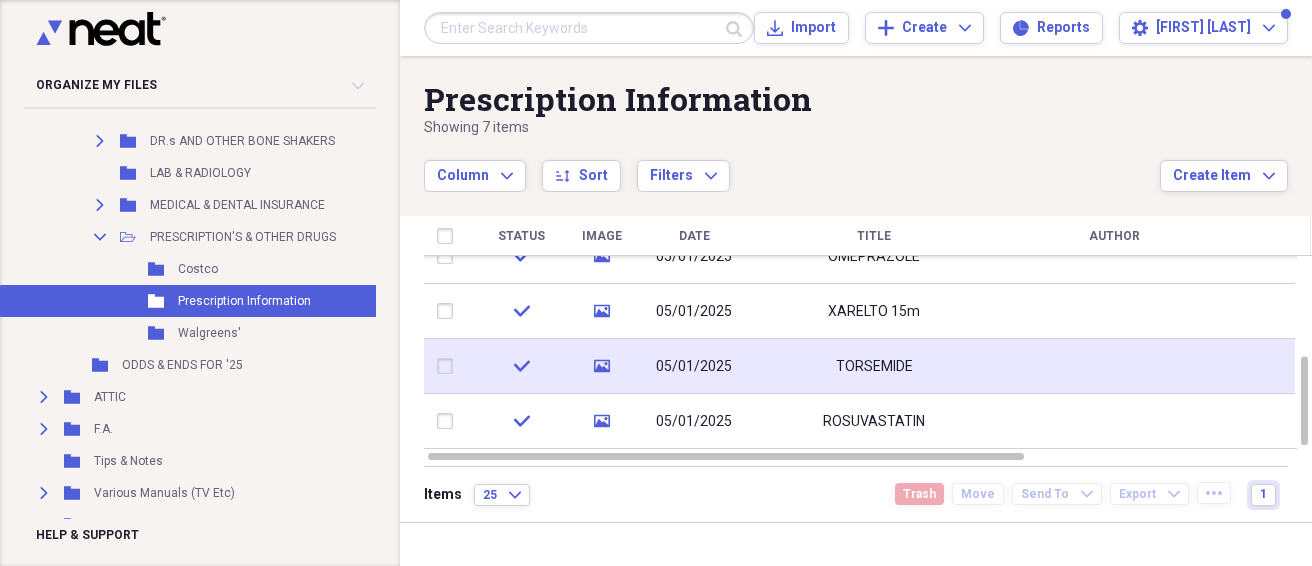 click on "TORSEMIDE" at bounding box center [874, 367] 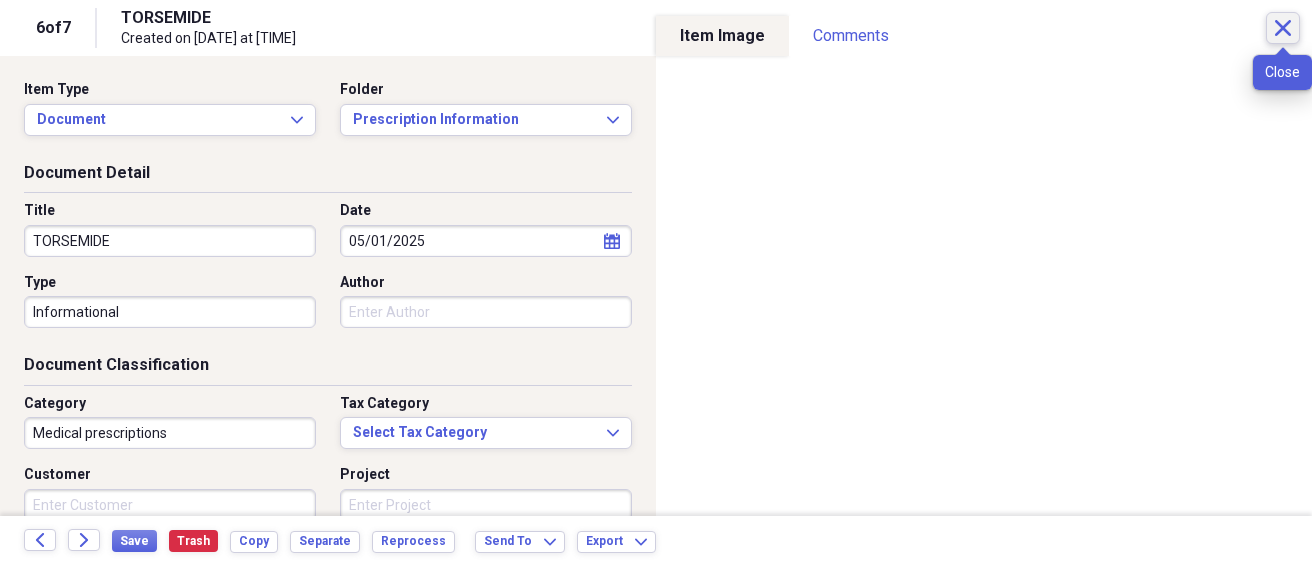 click 